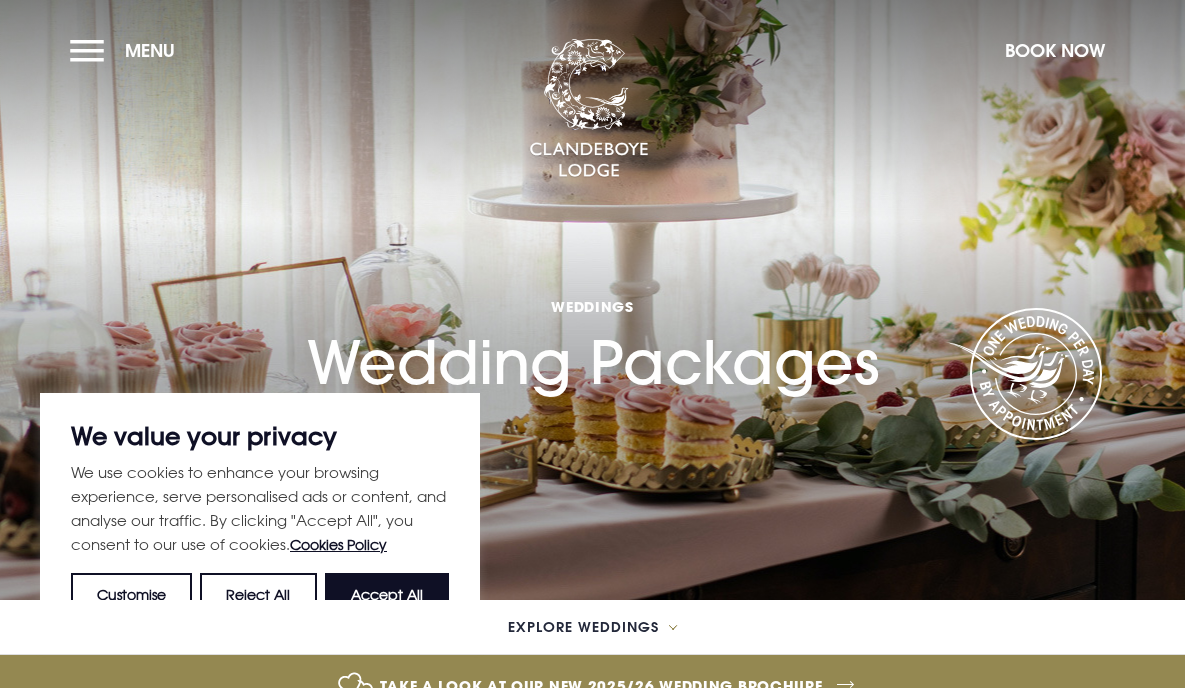 scroll, scrollTop: -1, scrollLeft: 0, axis: vertical 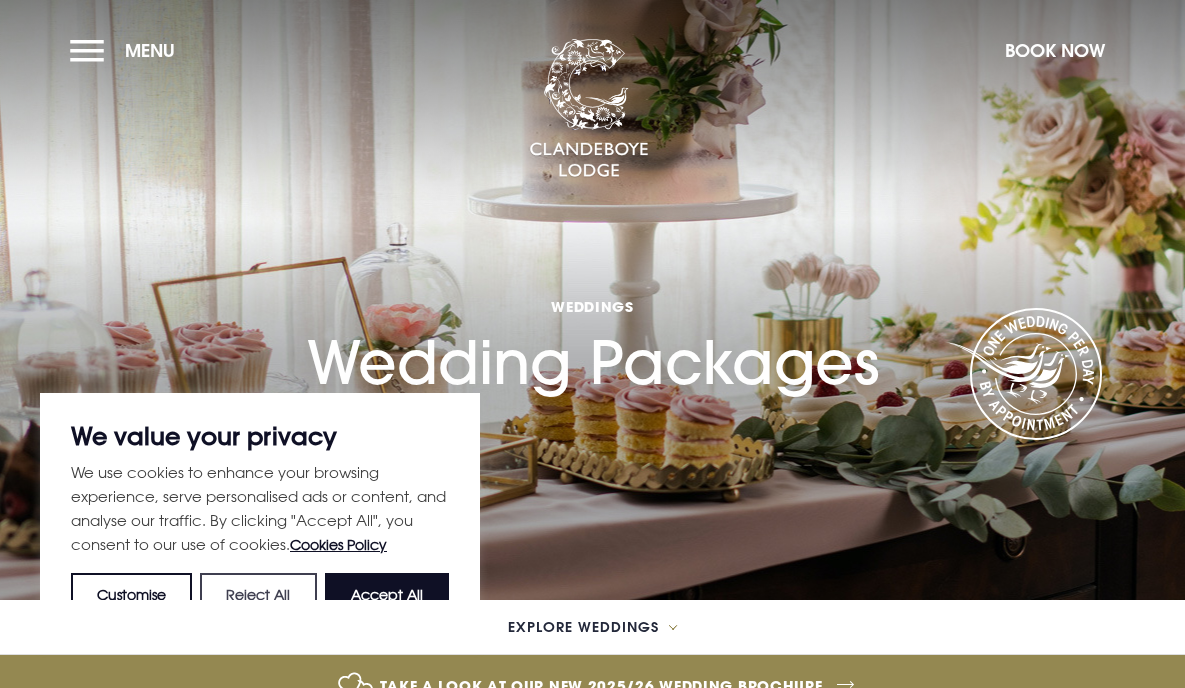 click on "Reject All" at bounding box center (258, 595) 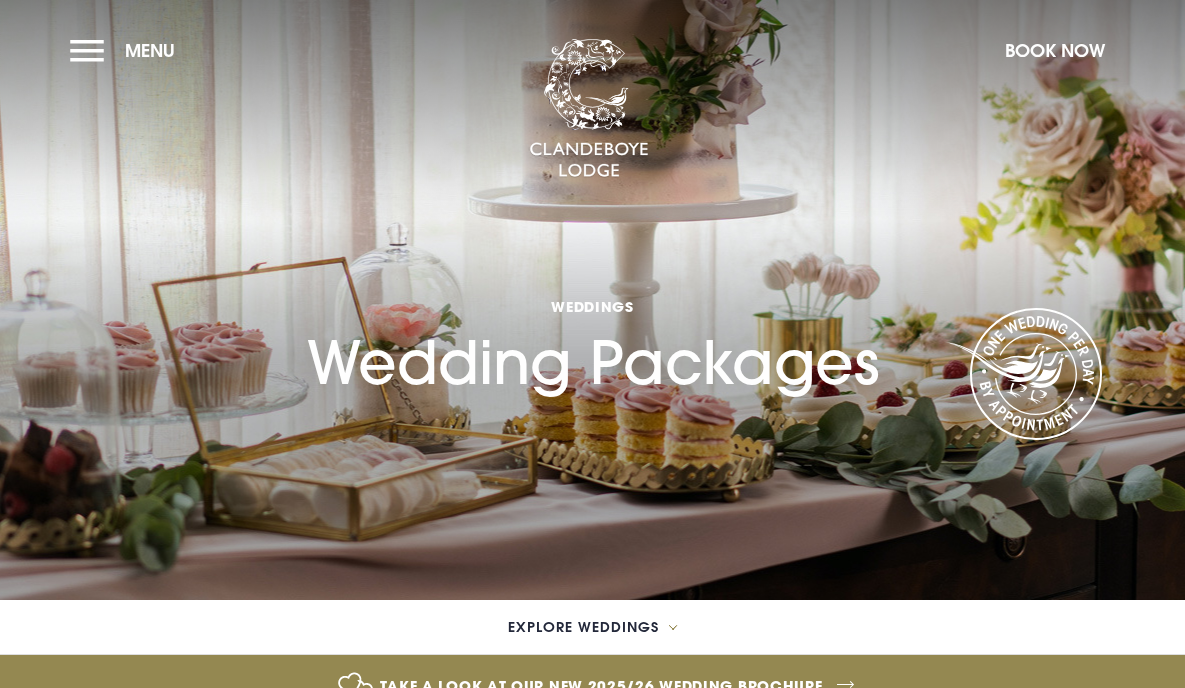 click on "Explore Weddings" at bounding box center (583, 627) 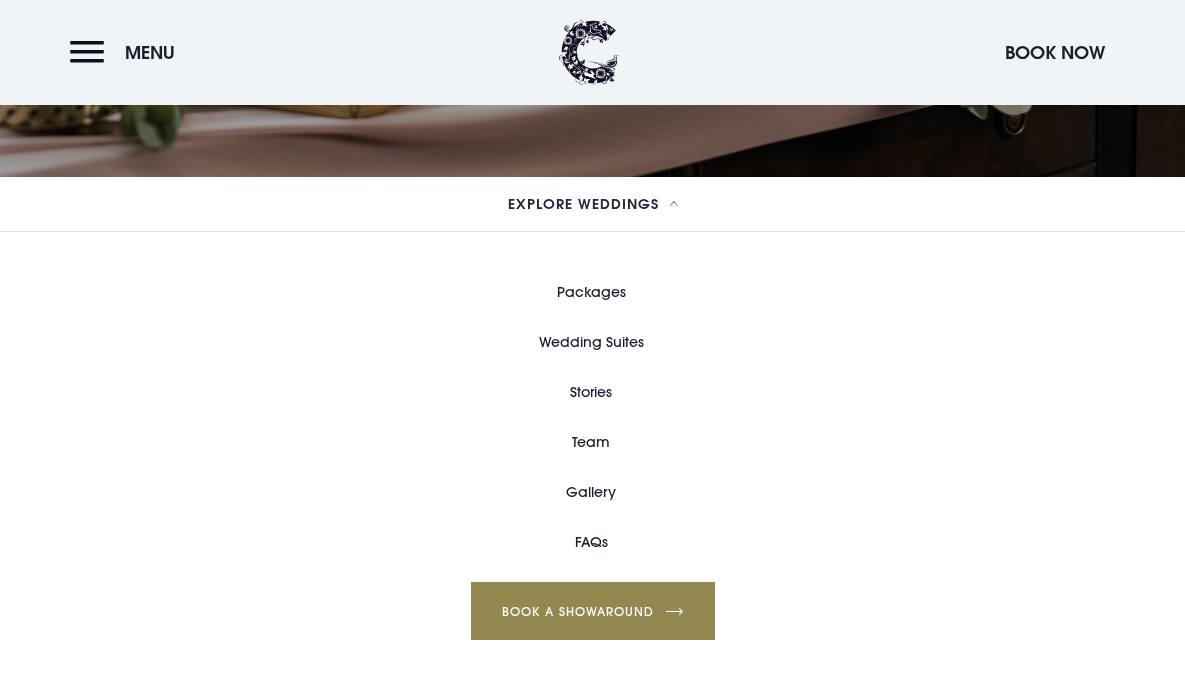 scroll, scrollTop: 481, scrollLeft: 0, axis: vertical 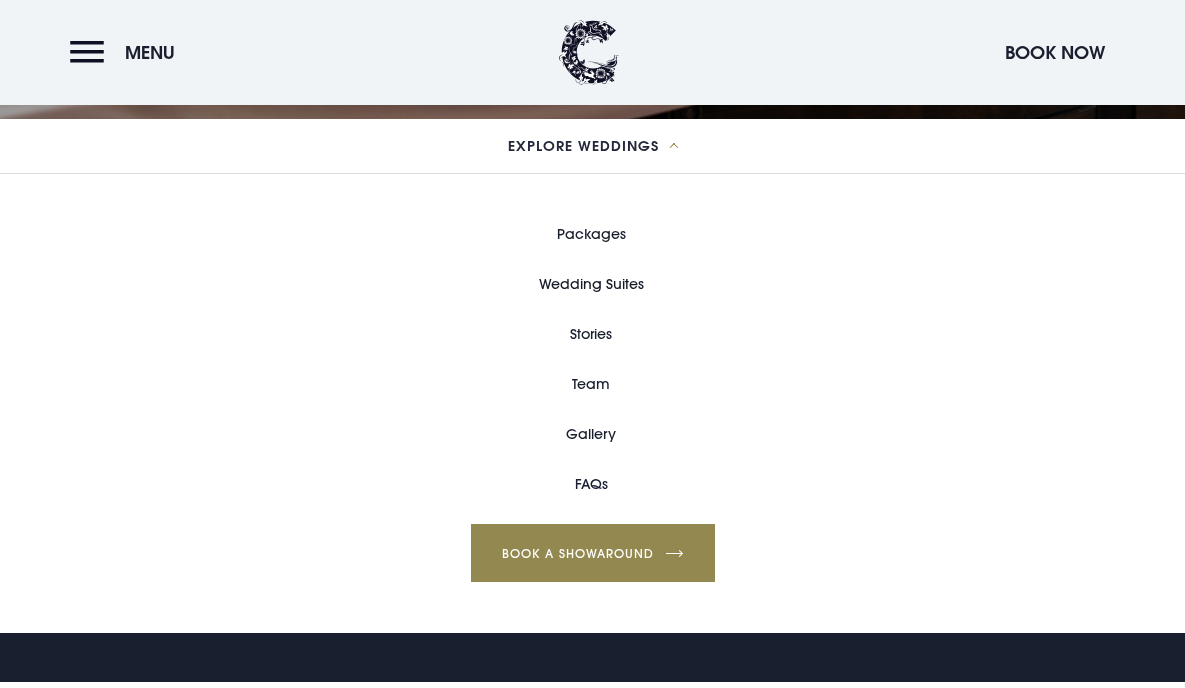 click on "Wedding Suites" at bounding box center [591, 284] 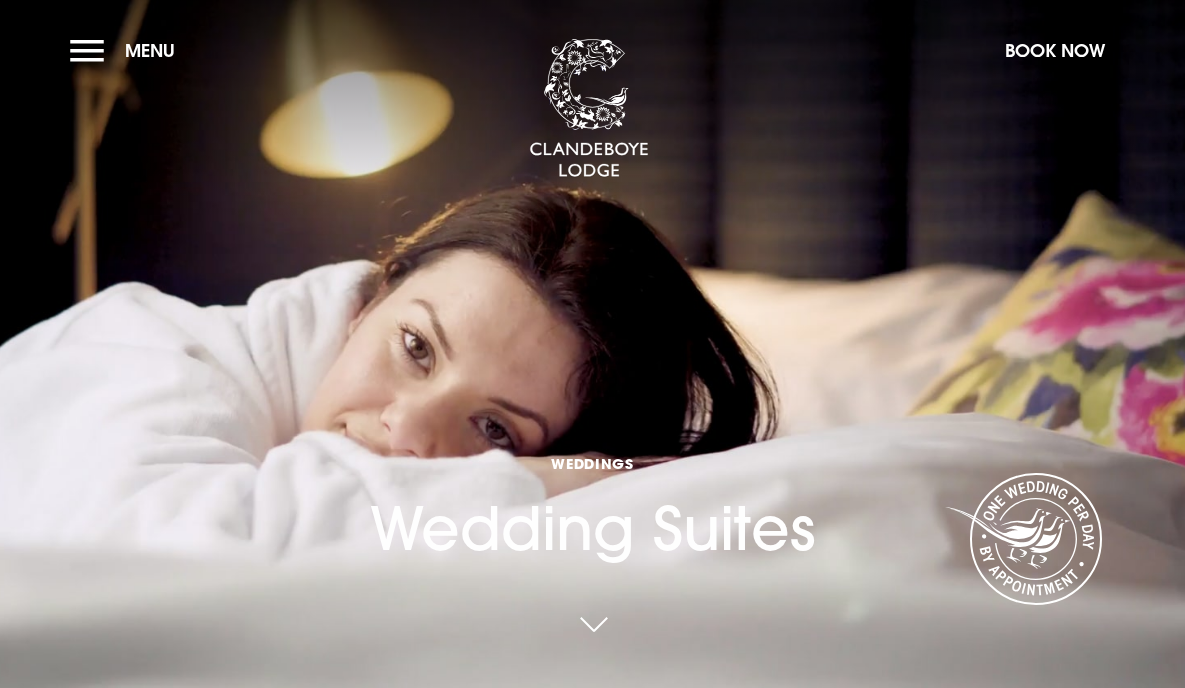 scroll, scrollTop: 0, scrollLeft: 0, axis: both 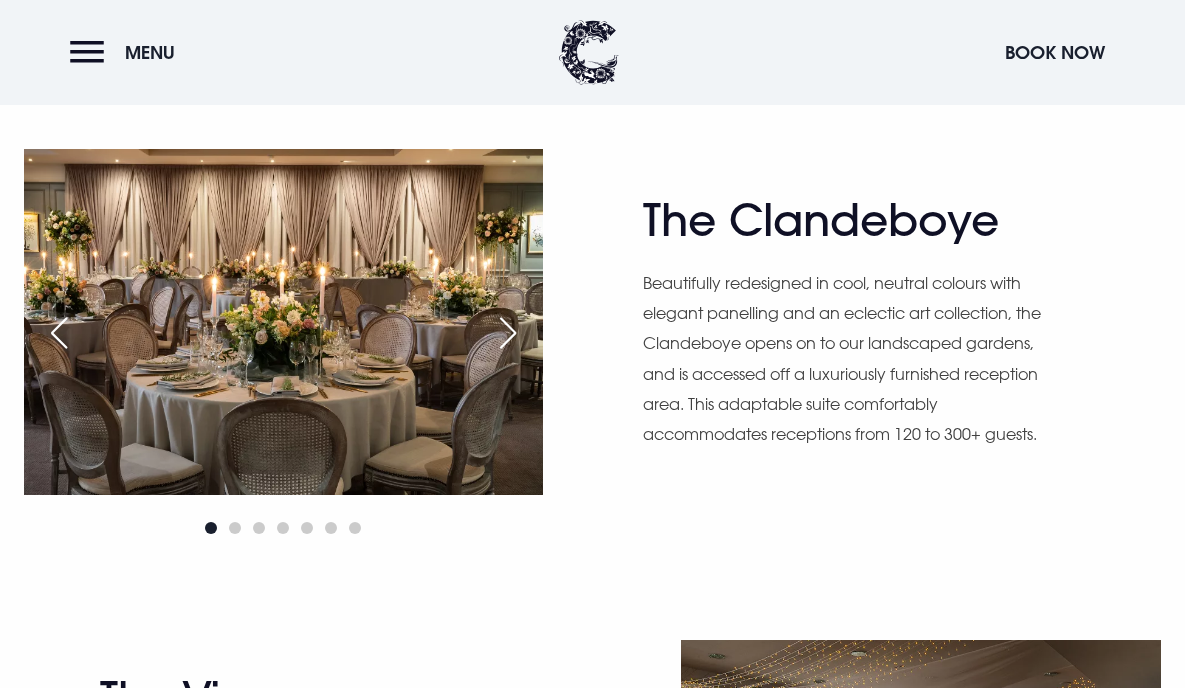 click at bounding box center [508, 333] 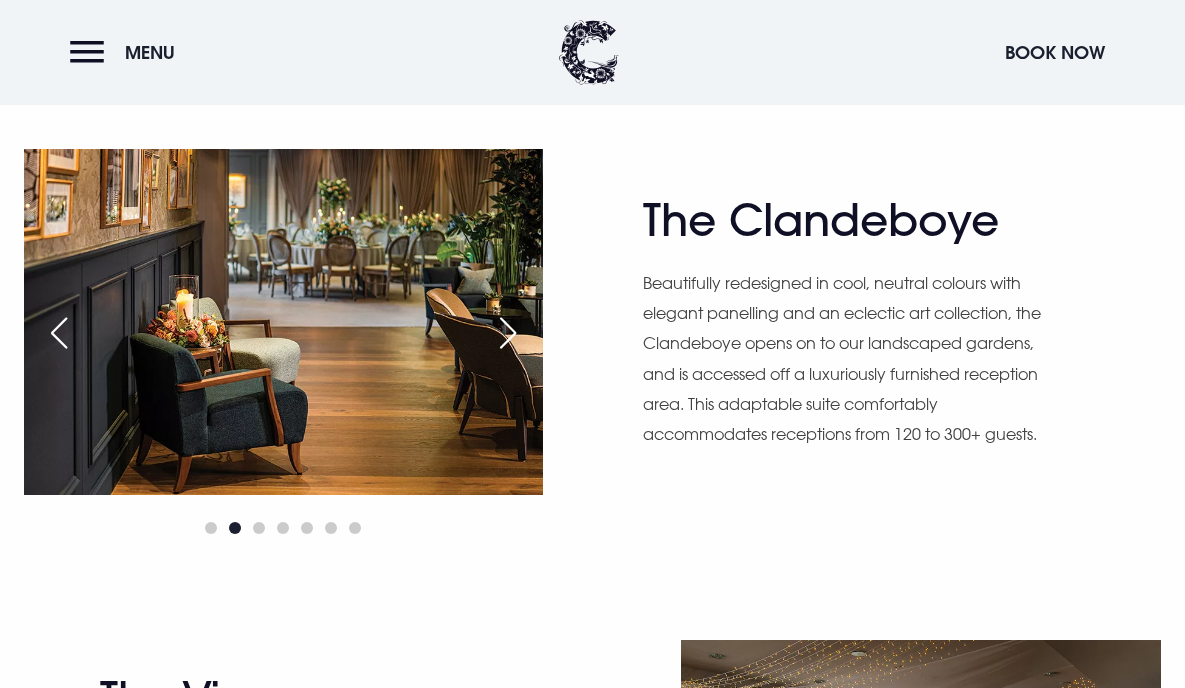 click at bounding box center [508, 333] 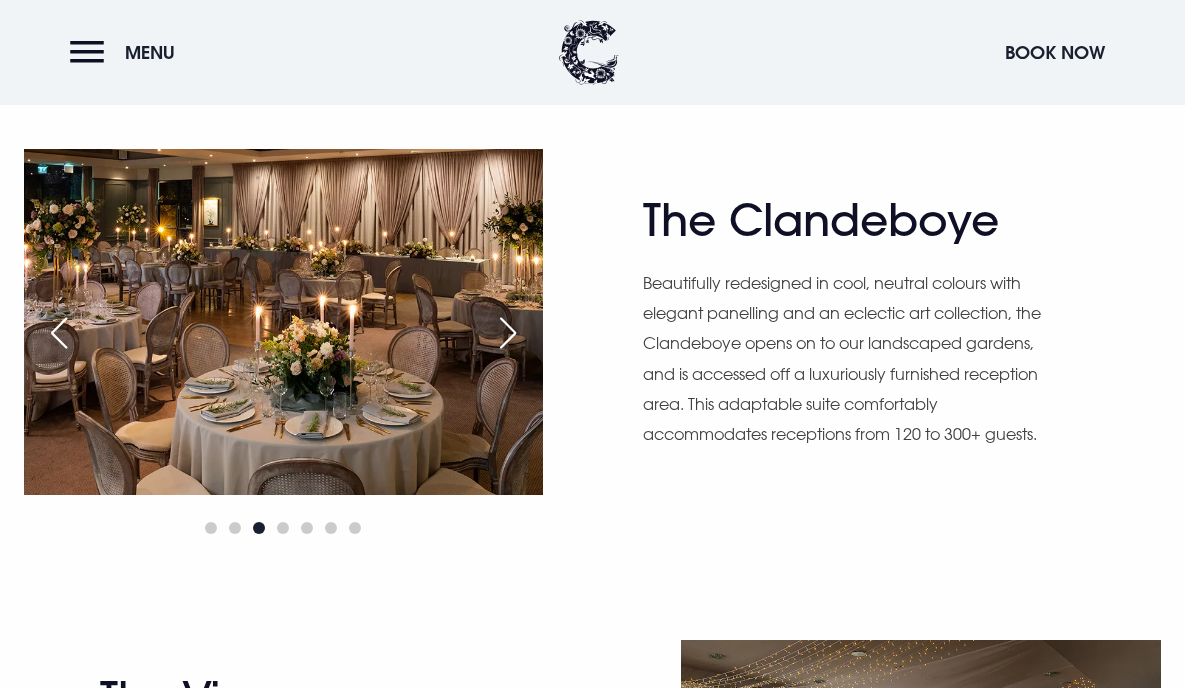 click at bounding box center [508, 333] 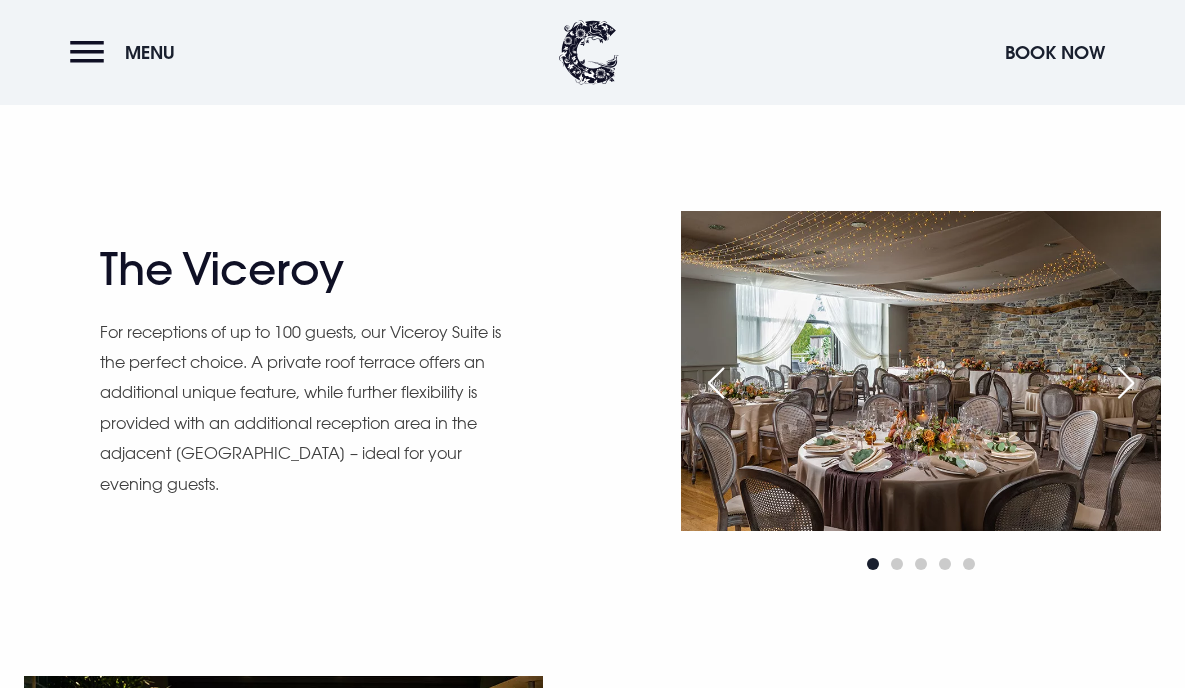 scroll, scrollTop: 1513, scrollLeft: 0, axis: vertical 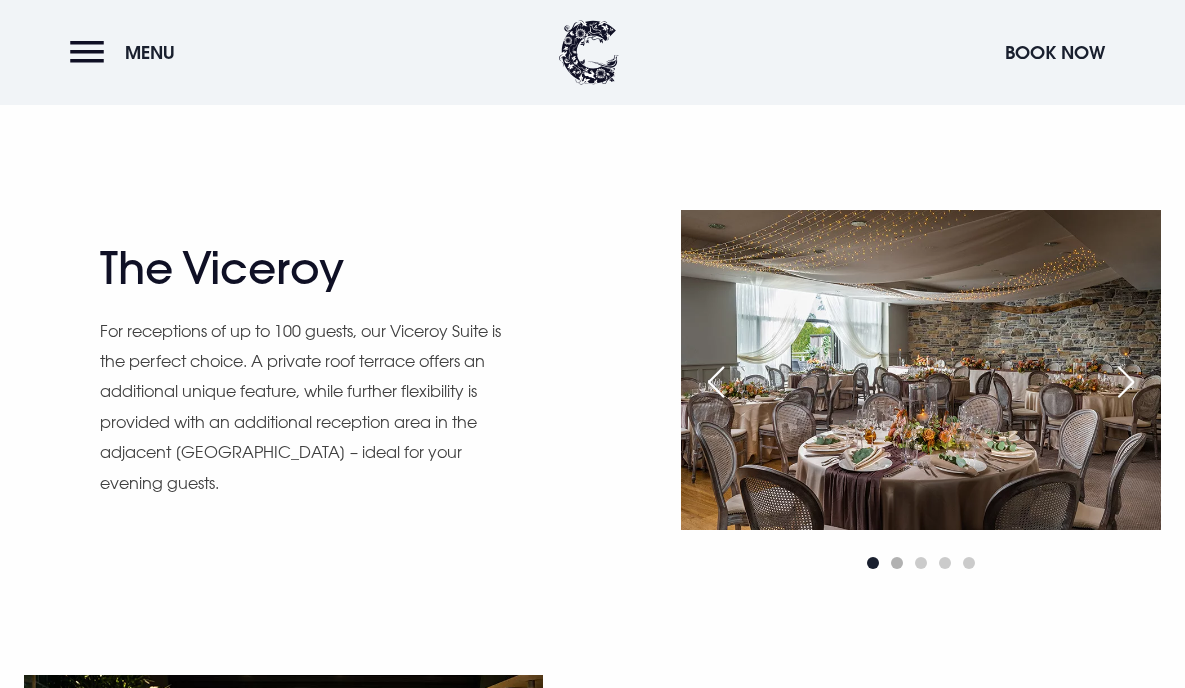 click at bounding box center (897, 563) 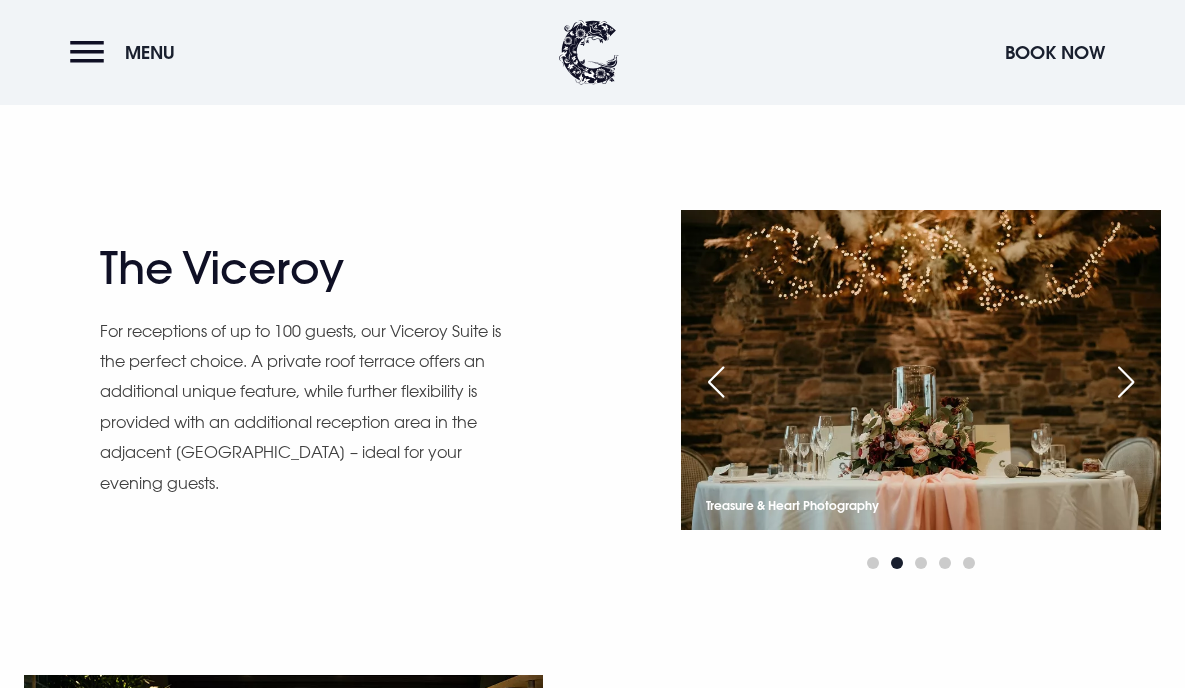 click at bounding box center [1126, 382] 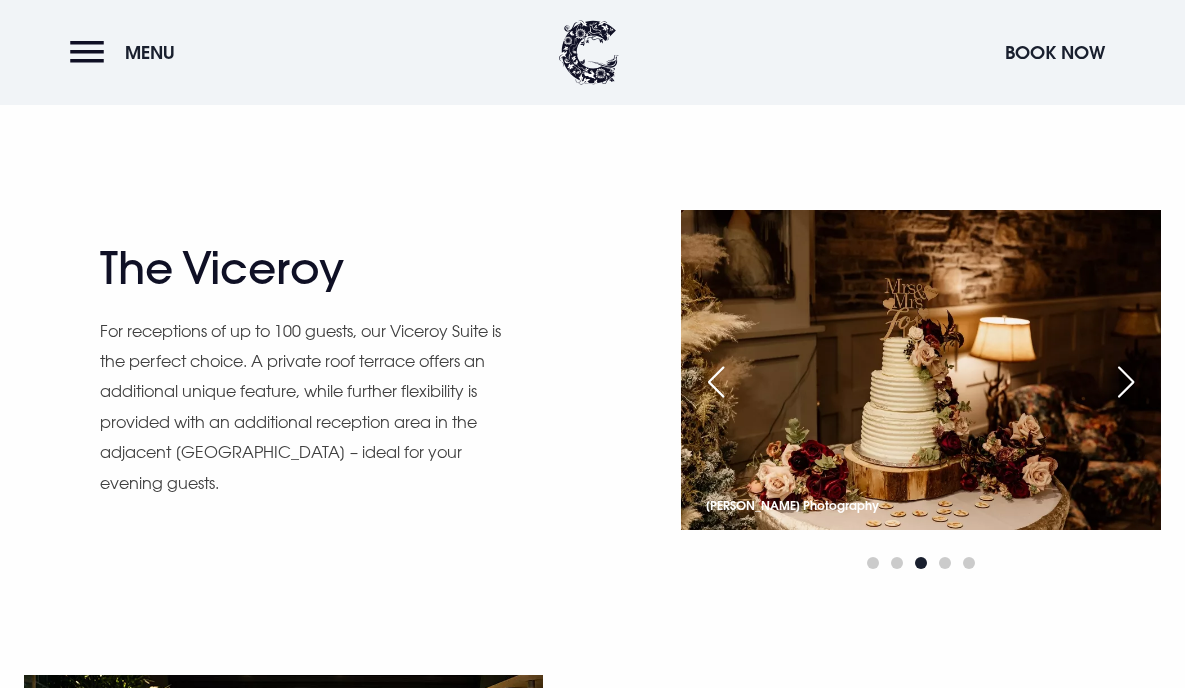 click at bounding box center [1126, 382] 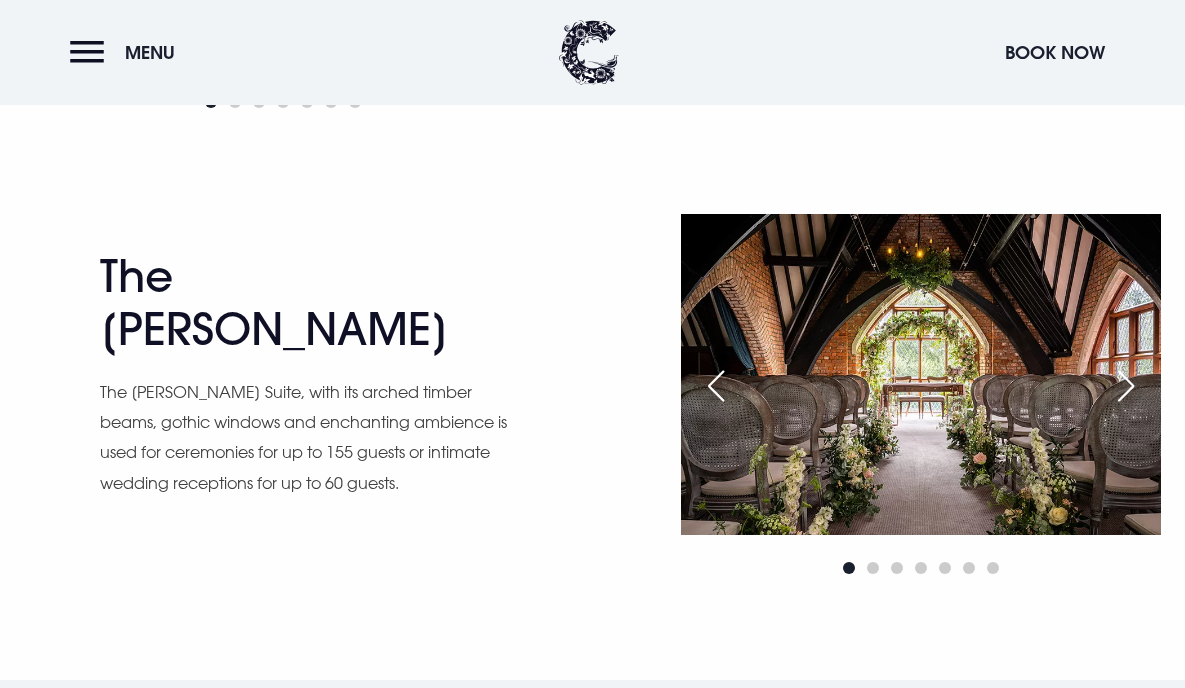 scroll, scrollTop: 2527, scrollLeft: 0, axis: vertical 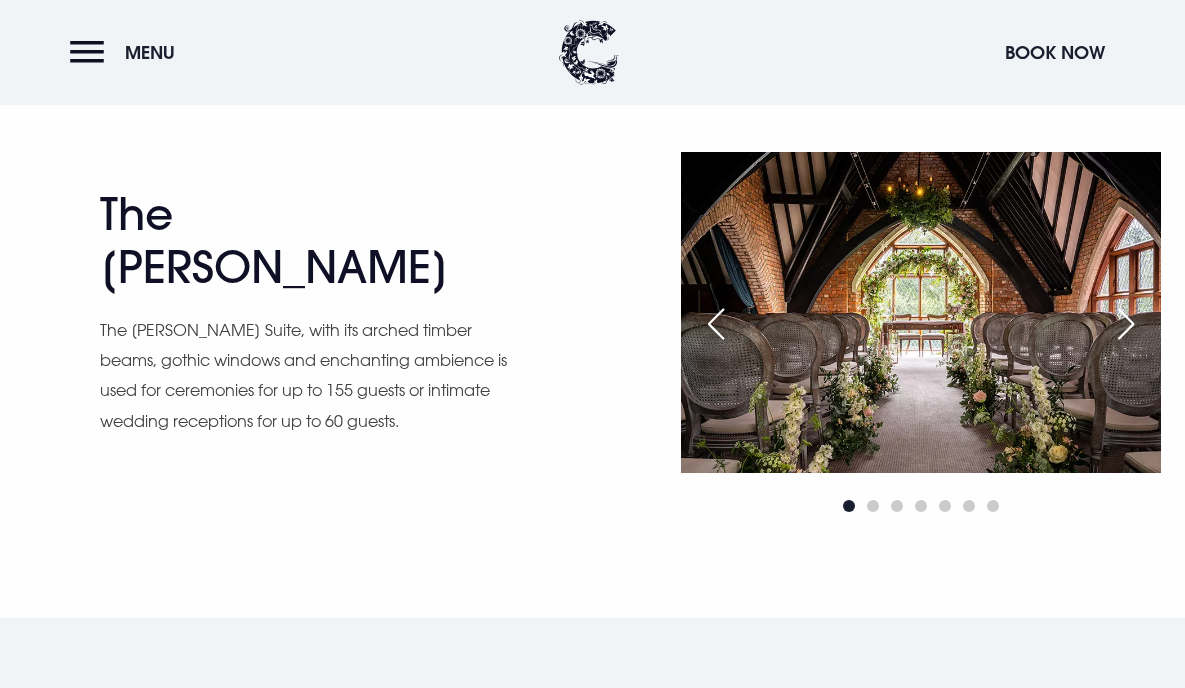 click at bounding box center [1126, 324] 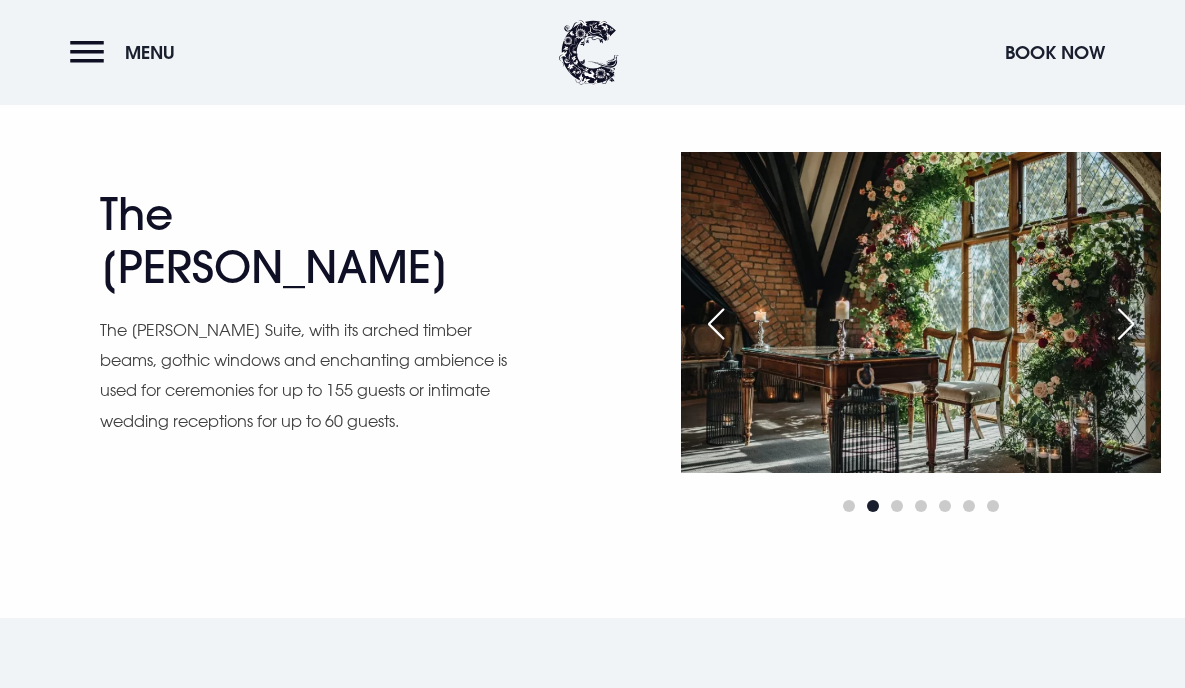 click at bounding box center (1126, 324) 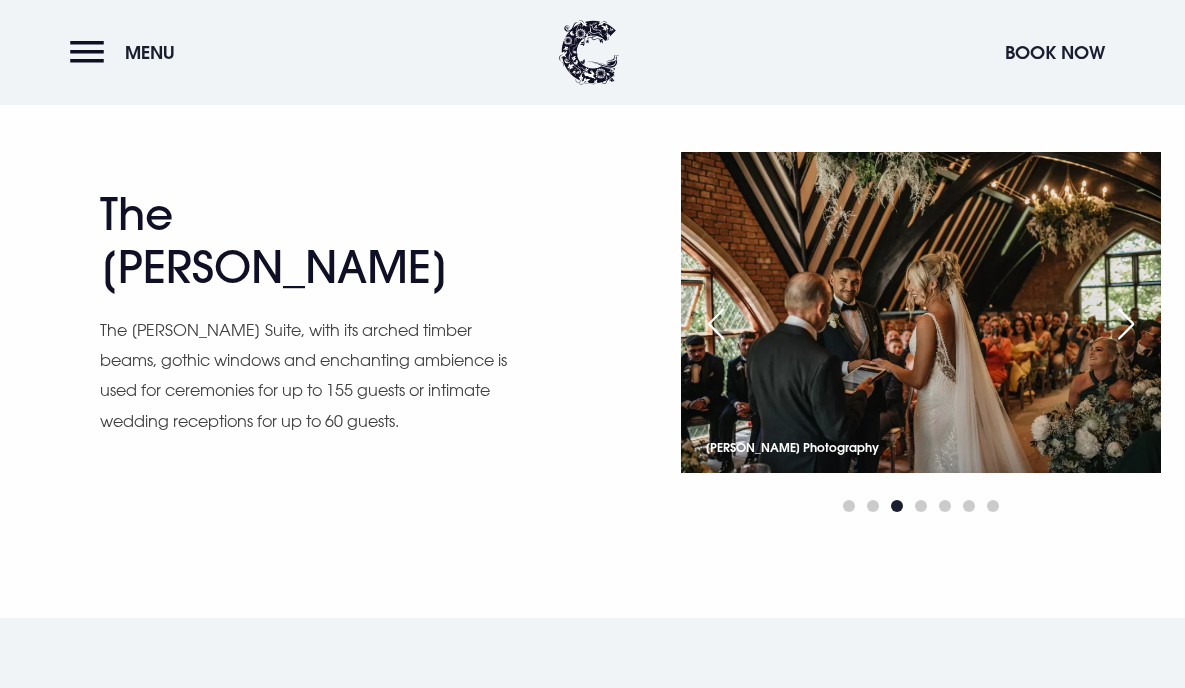 click at bounding box center [1126, 324] 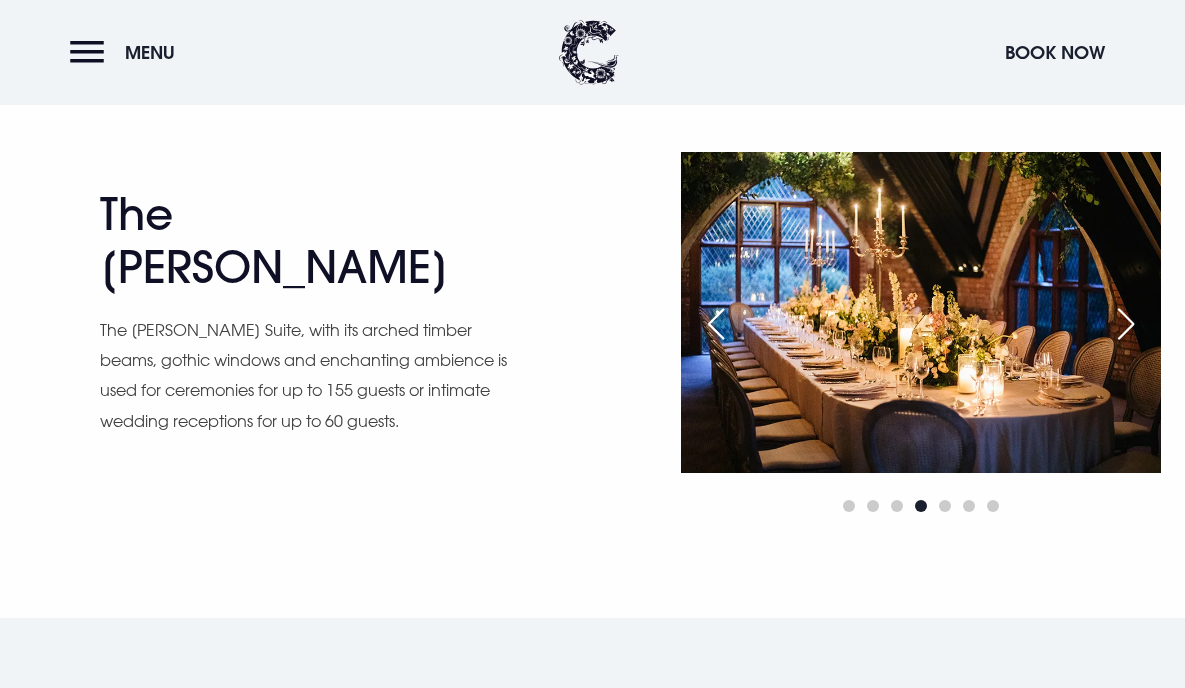 click at bounding box center (1126, 324) 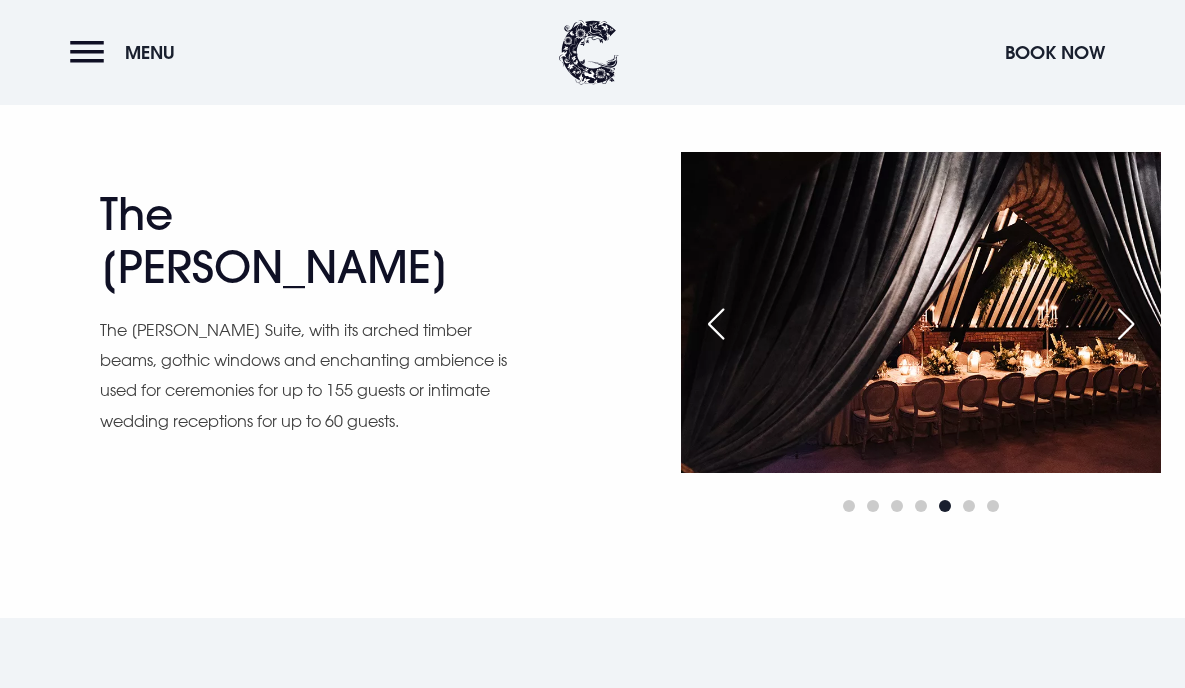 click at bounding box center [1126, 324] 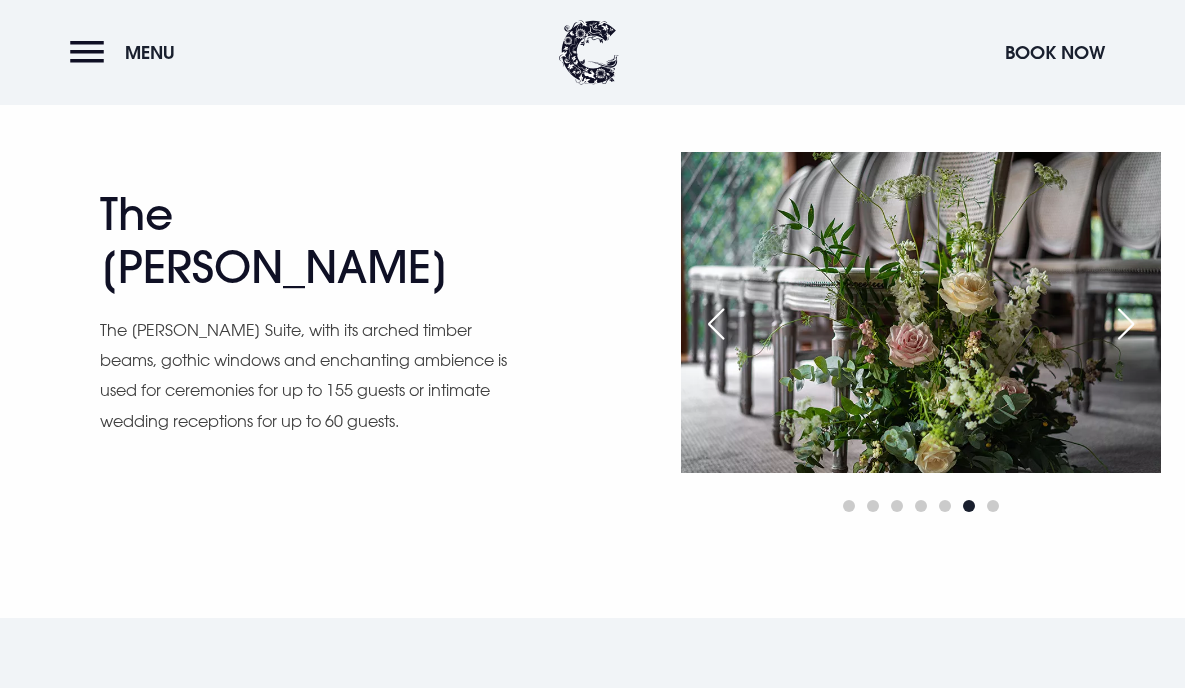 click at bounding box center (1126, 324) 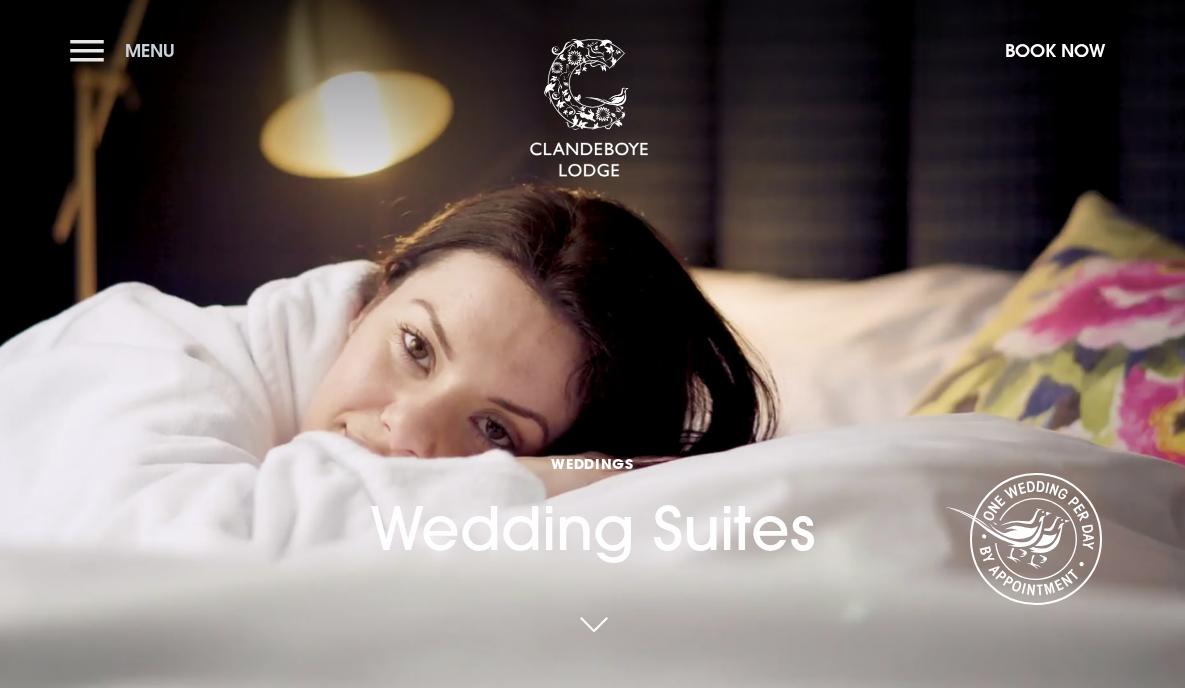 scroll, scrollTop: 0, scrollLeft: 0, axis: both 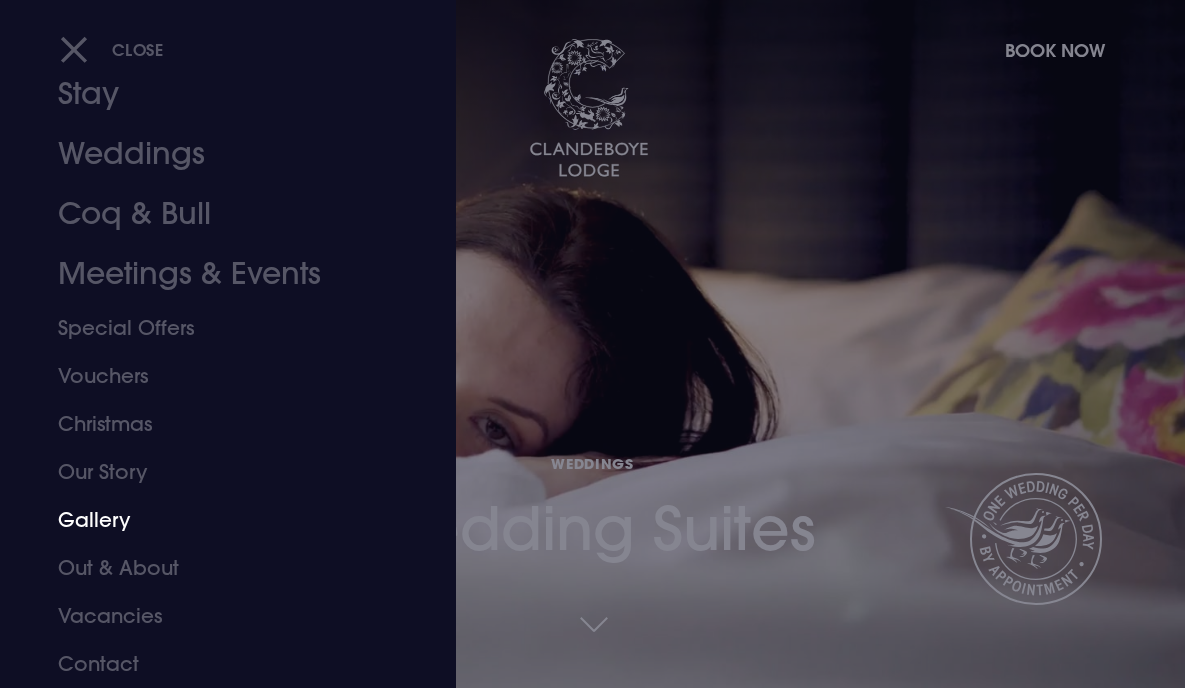 click on "Gallery" at bounding box center [214, 520] 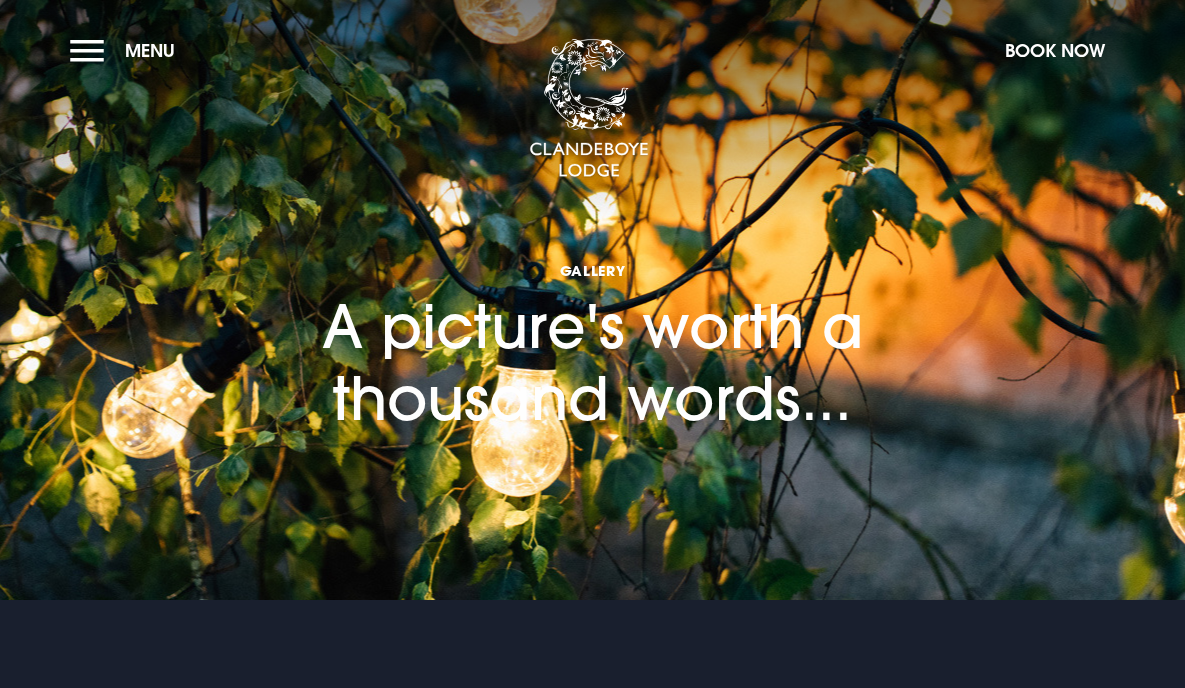 scroll, scrollTop: 0, scrollLeft: 0, axis: both 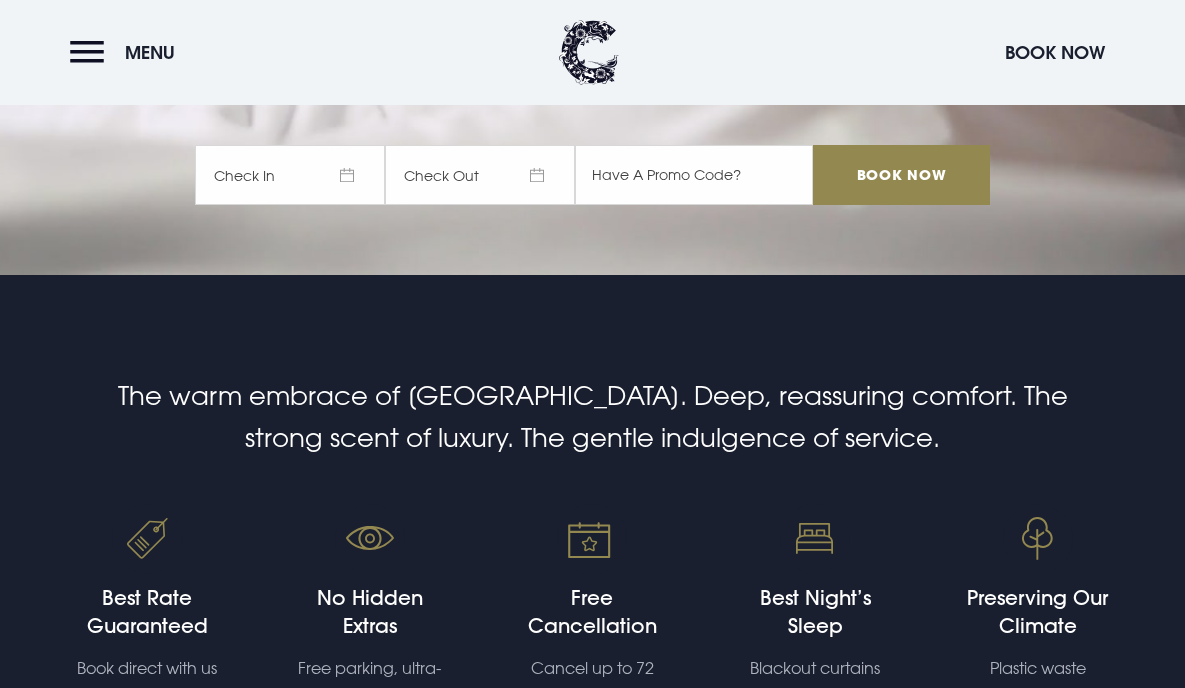 click on "Check In" at bounding box center [290, 175] 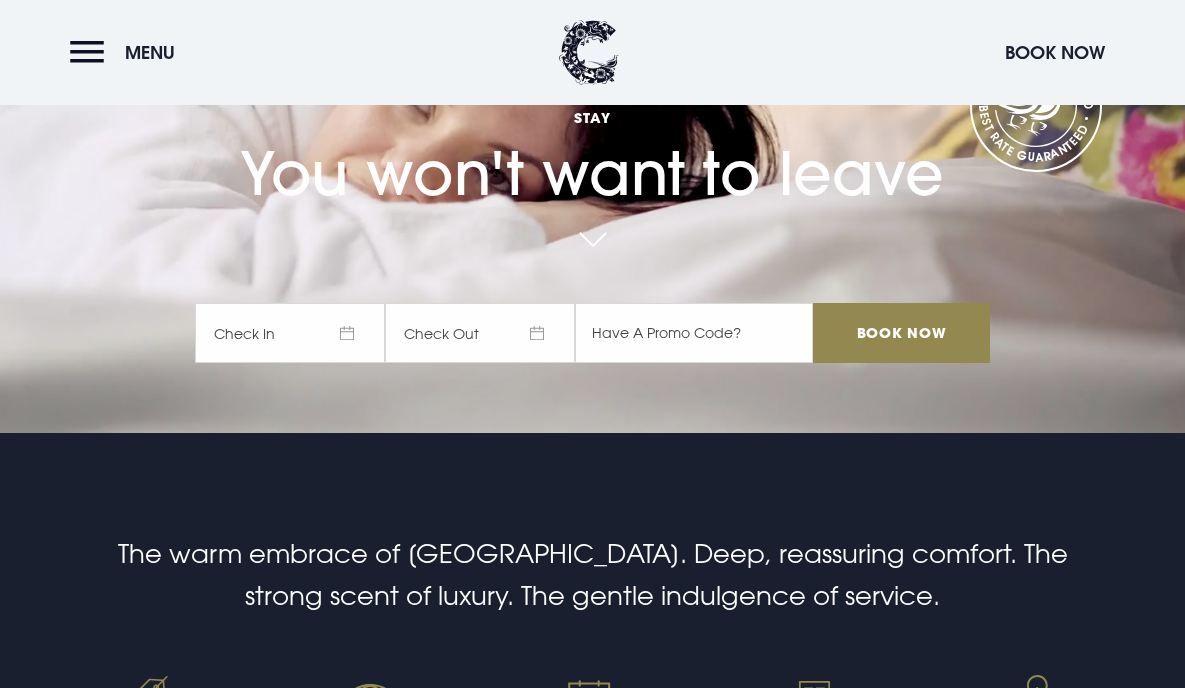 scroll, scrollTop: 245, scrollLeft: 0, axis: vertical 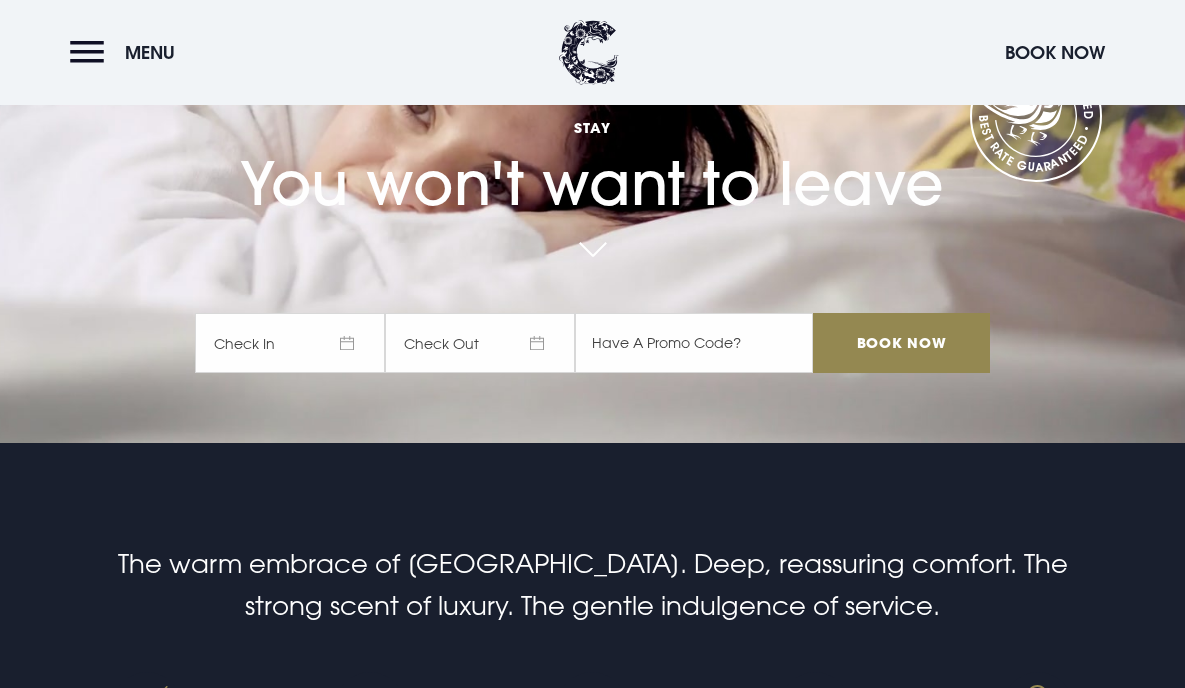 click on "The warm embrace of Clandeboye Lodge. Deep, reassuring comfort. The strong scent of luxury. The gentle indulgence of service." at bounding box center (593, 584) 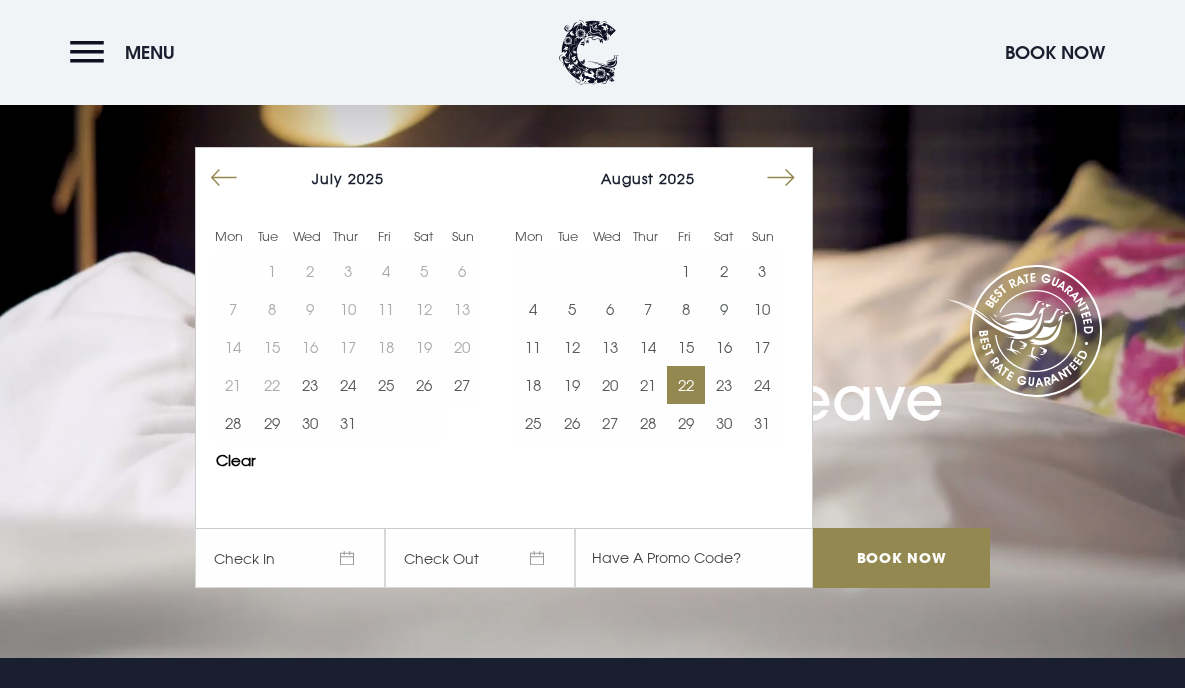 scroll, scrollTop: 28, scrollLeft: 0, axis: vertical 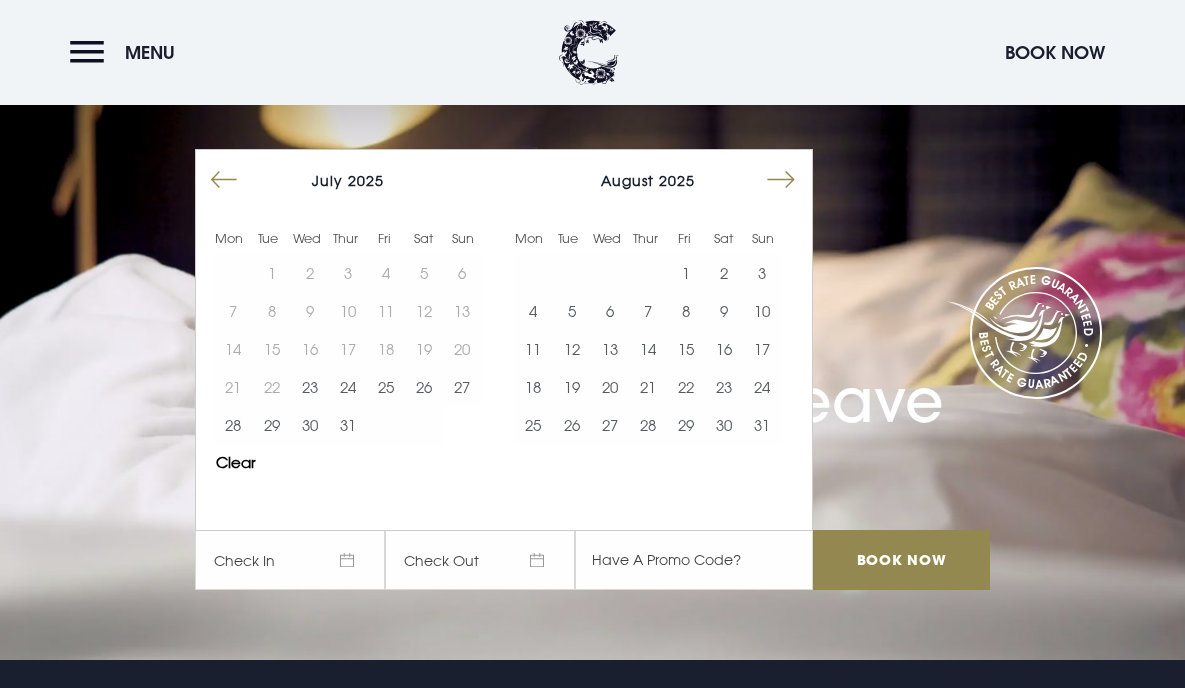 click at bounding box center (781, 180) 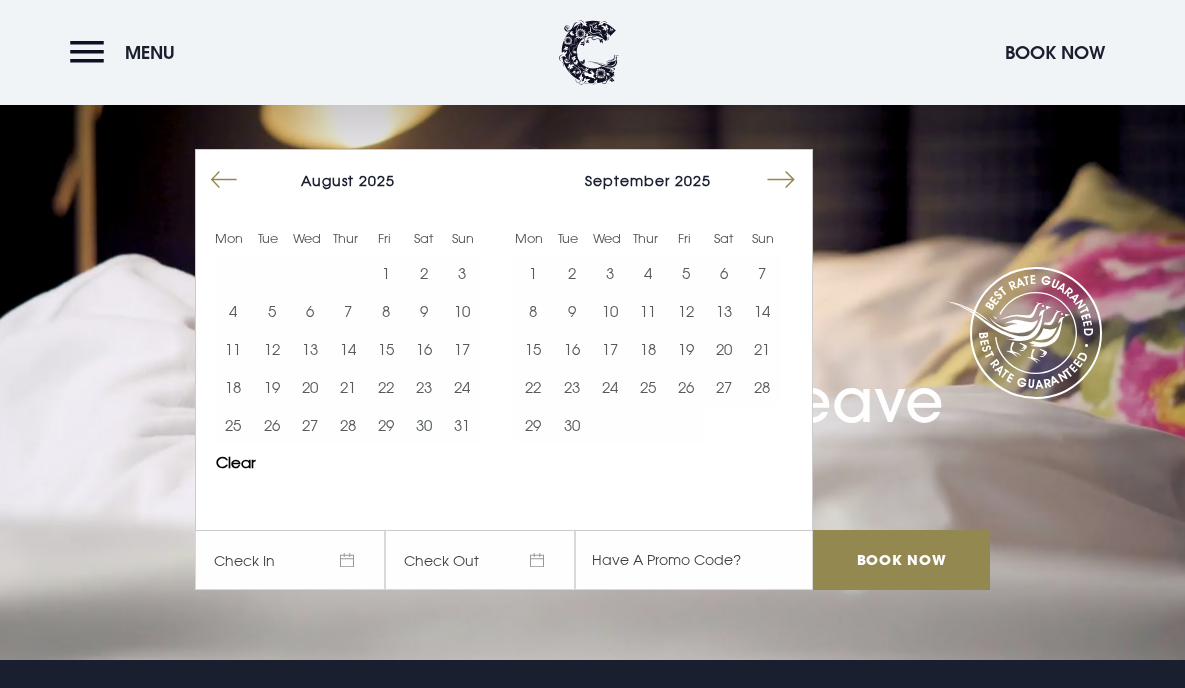 click at bounding box center (781, 180) 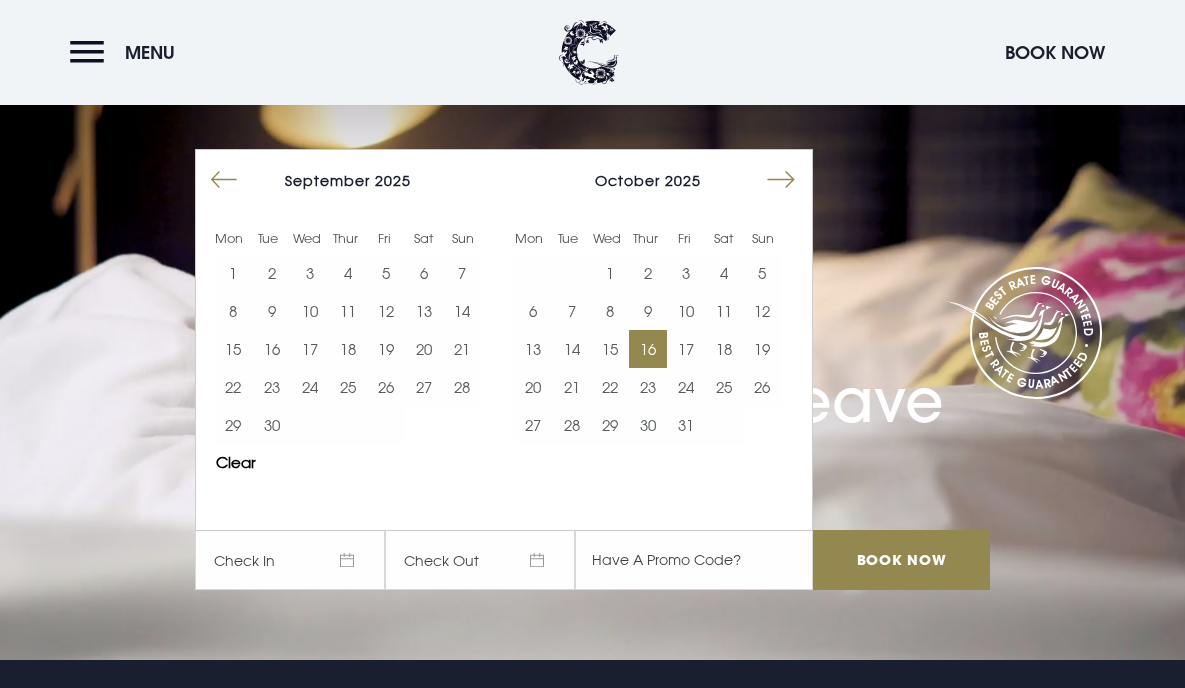 click on "16" at bounding box center [648, 349] 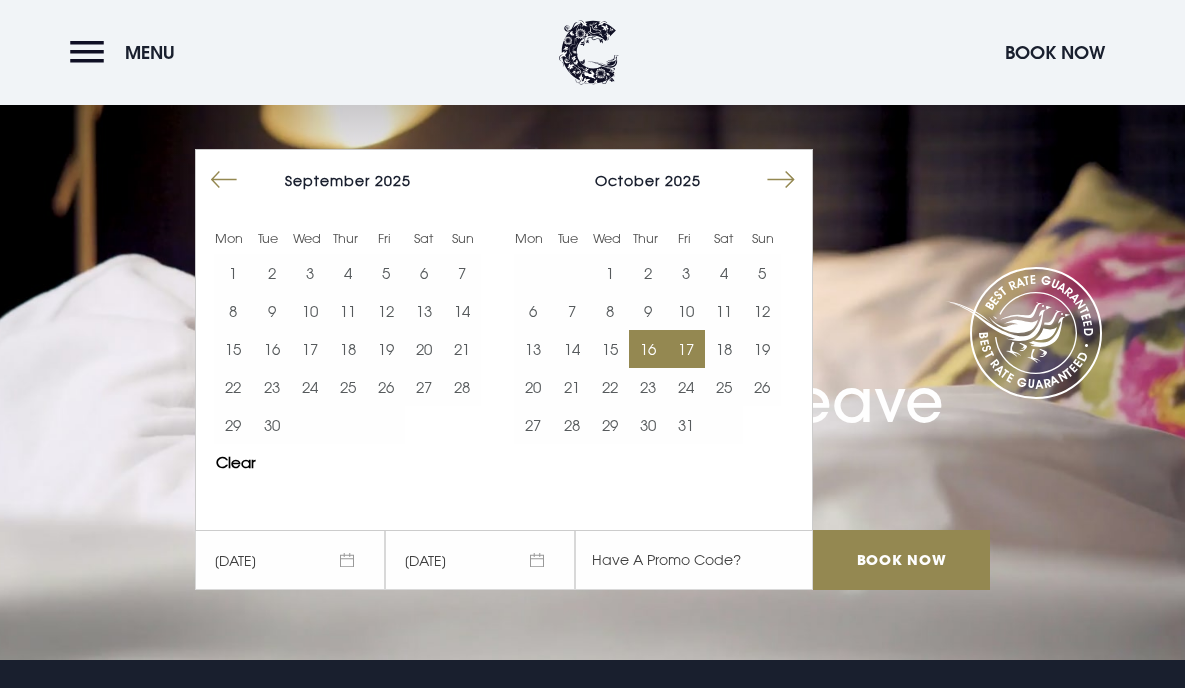 click on "17" at bounding box center (686, 349) 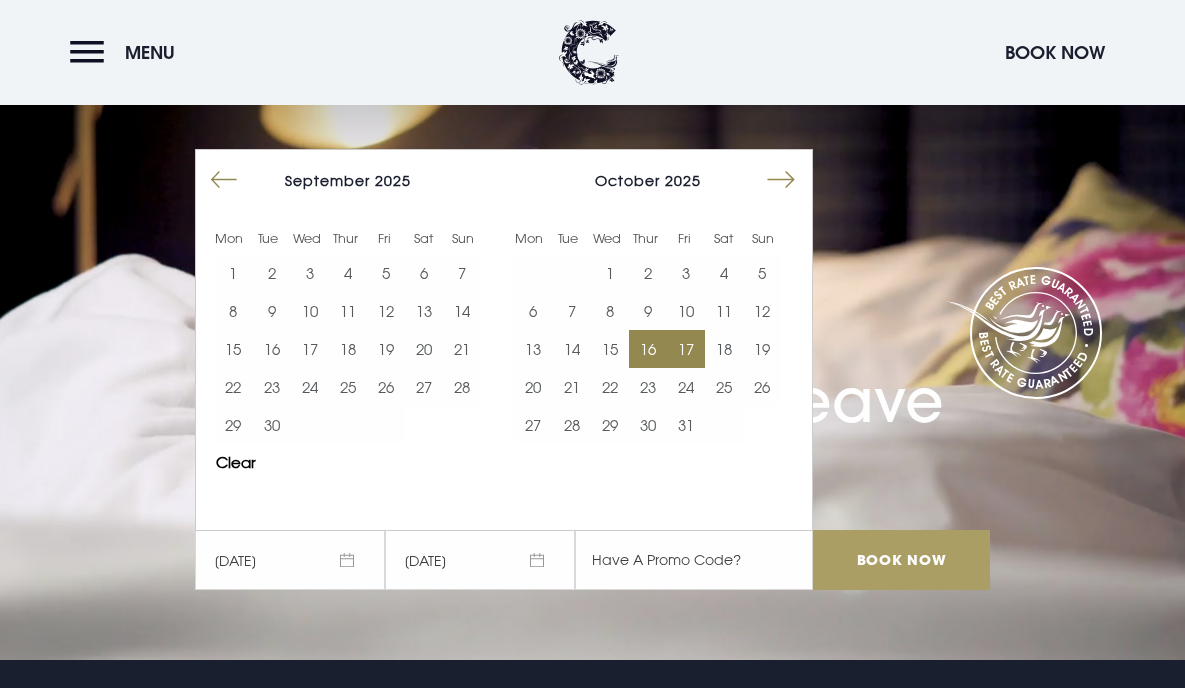click on "Book Now" at bounding box center [901, 560] 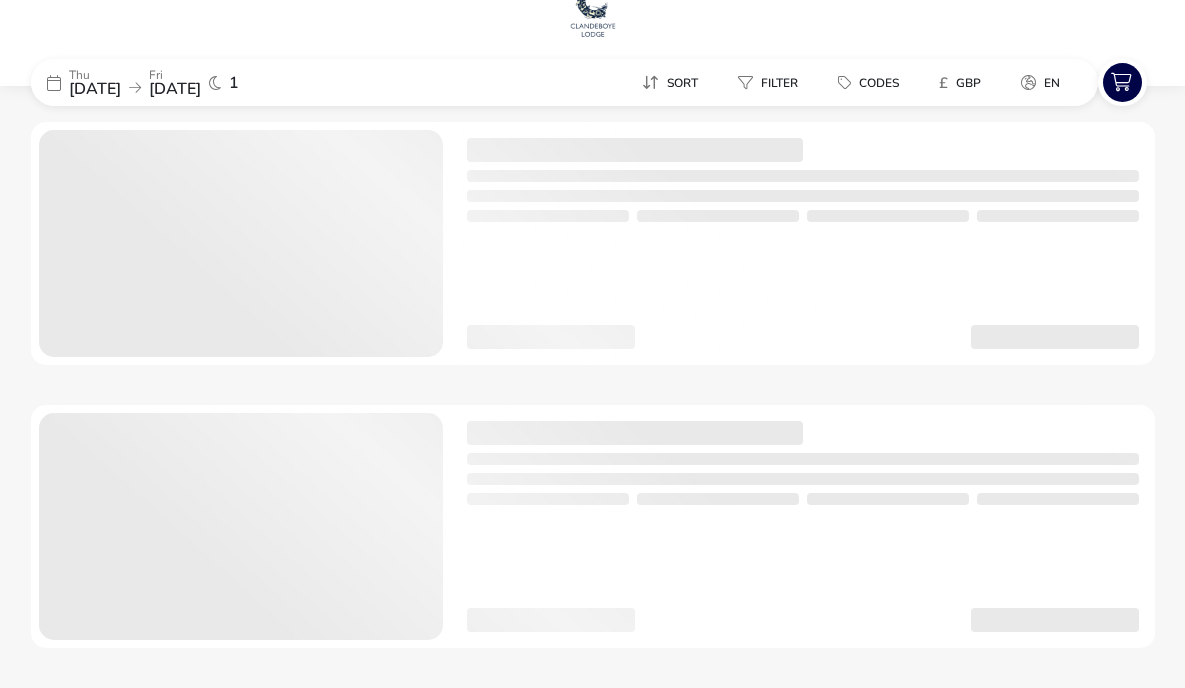 scroll, scrollTop: 128, scrollLeft: 0, axis: vertical 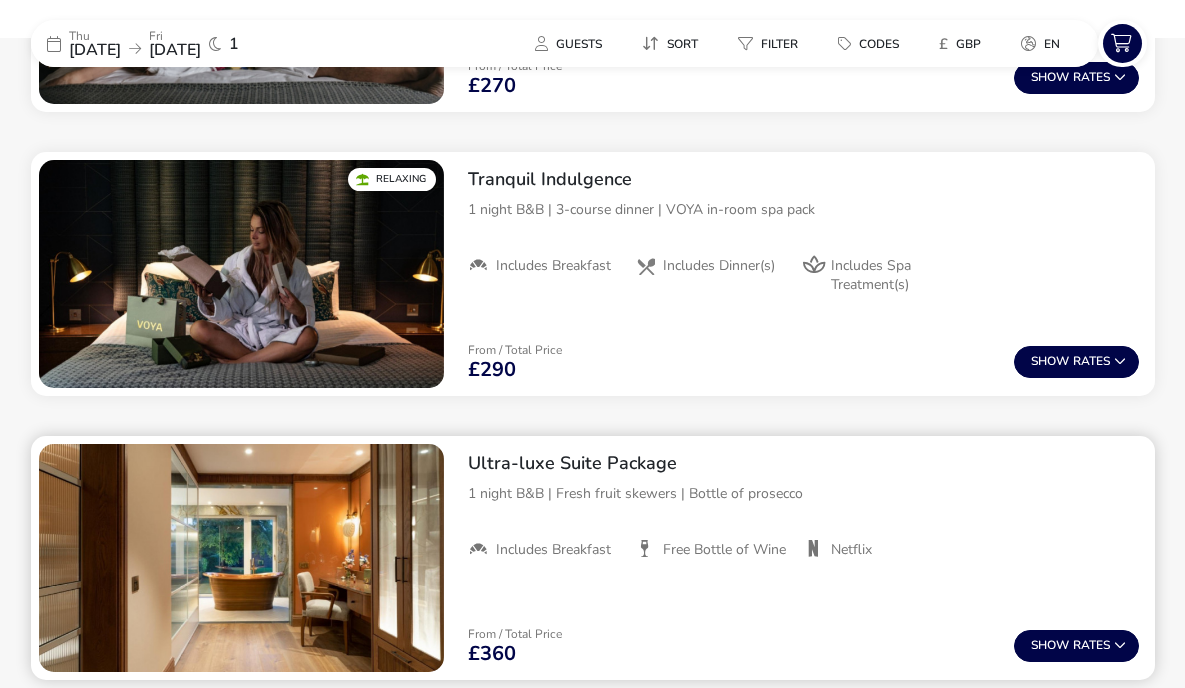 click on "Ultra-luxe Suite Package" at bounding box center [803, 463] 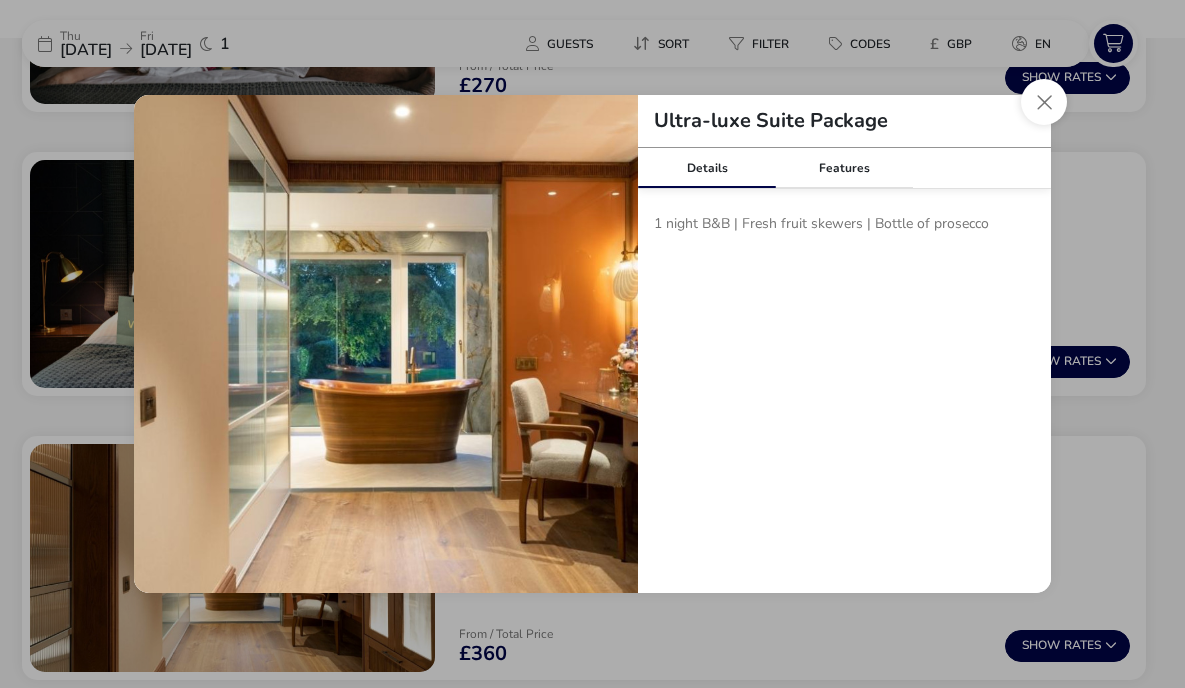 click at bounding box center (386, 347) 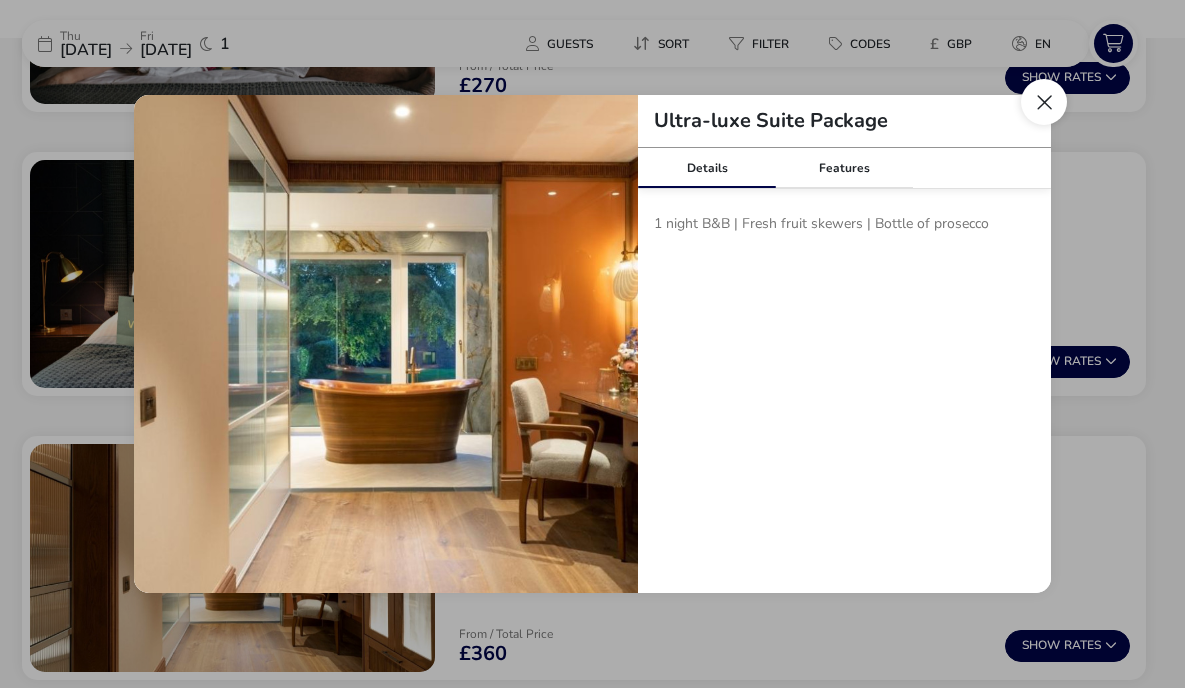 click at bounding box center (1044, 102) 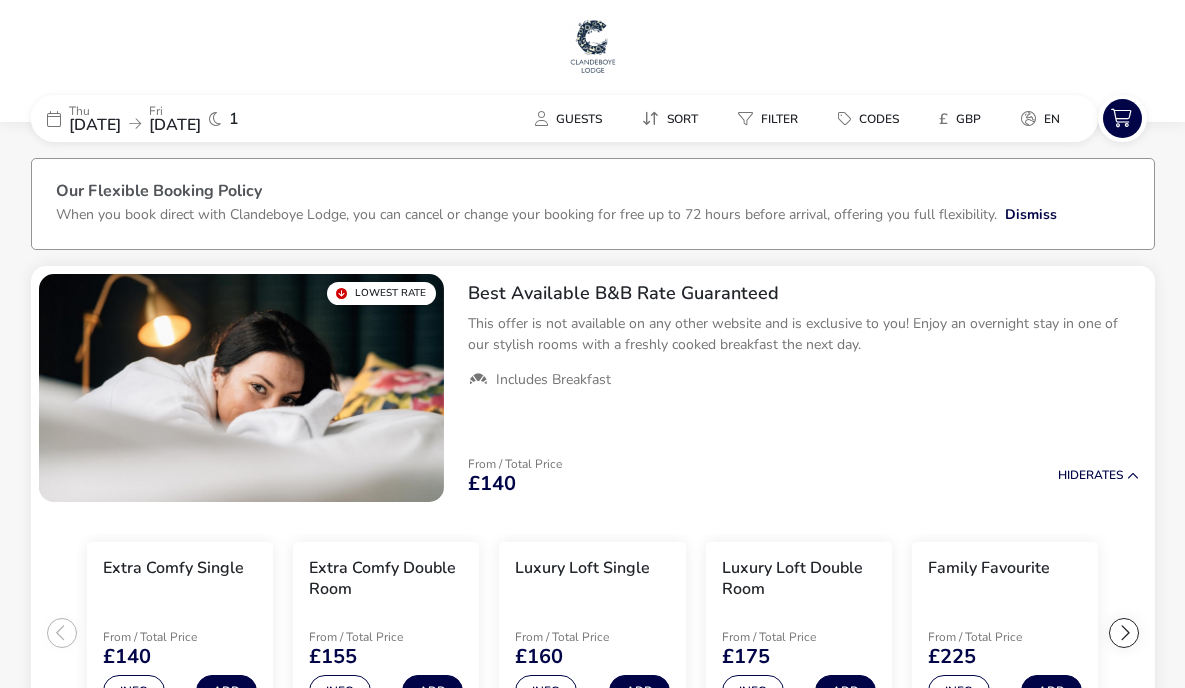 scroll, scrollTop: 0, scrollLeft: 0, axis: both 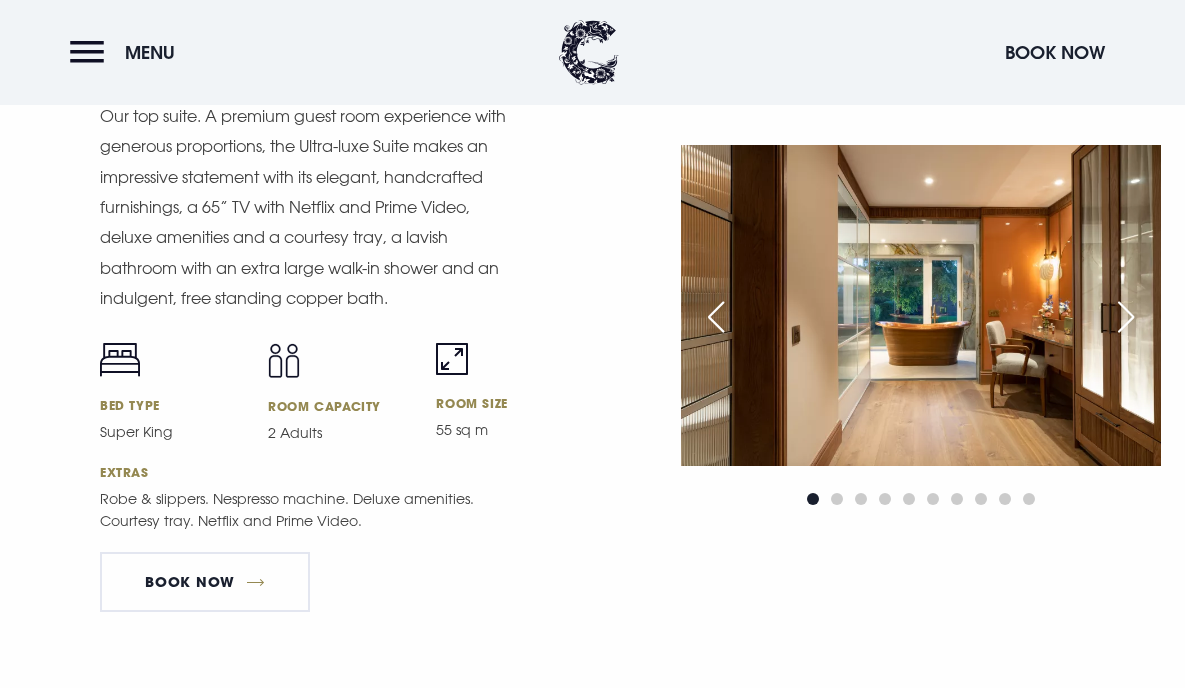 click at bounding box center [1126, 317] 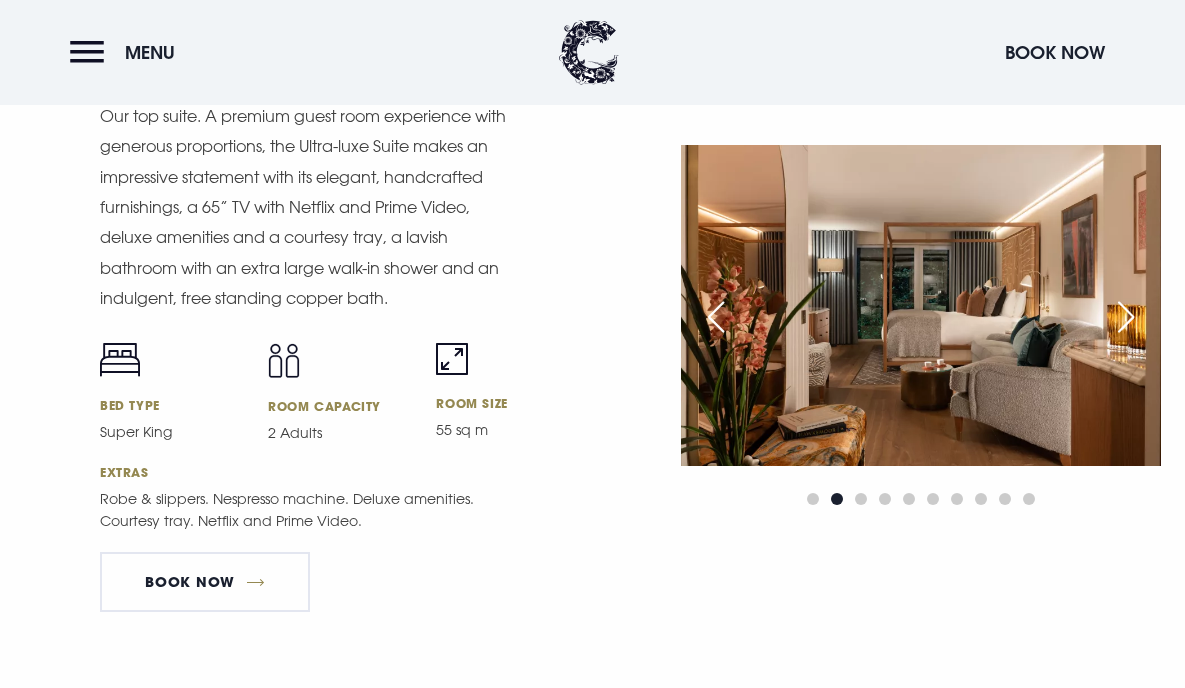 click at bounding box center [1126, 317] 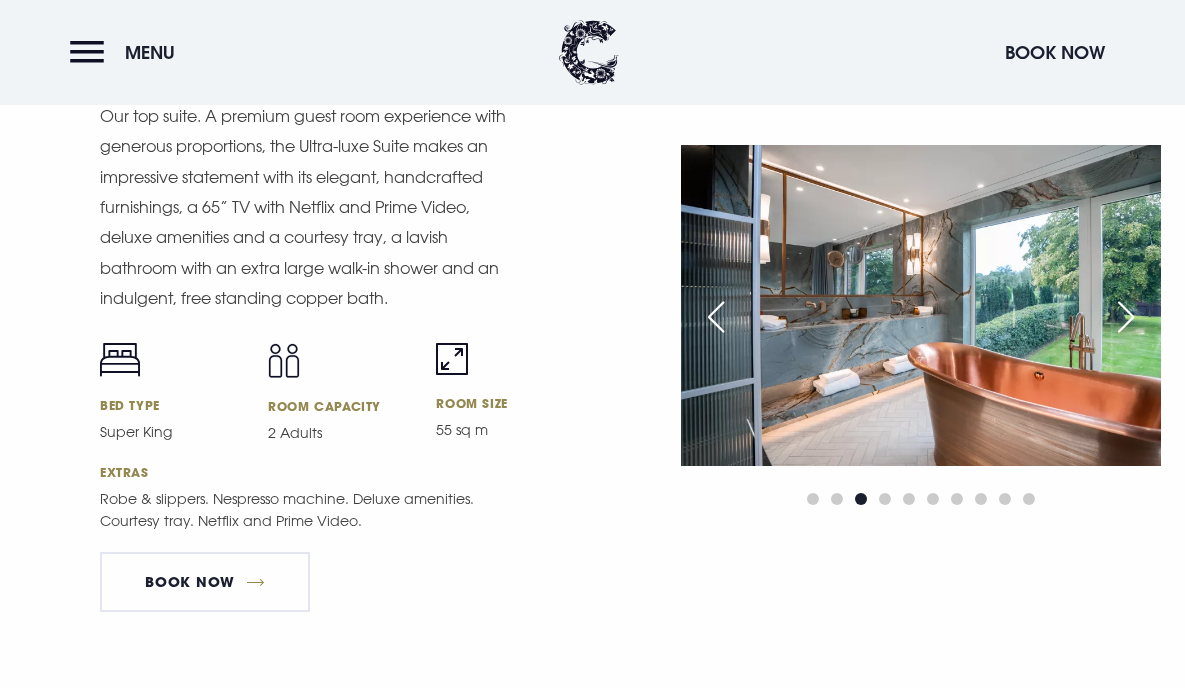 click at bounding box center (1126, 317) 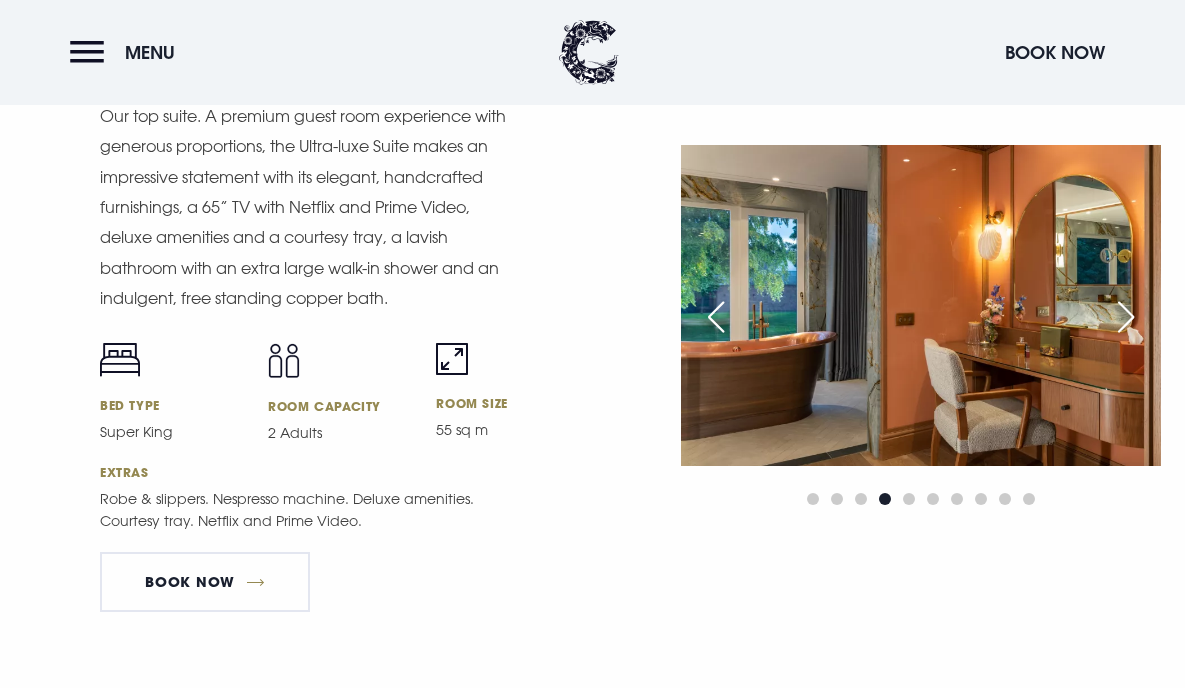 click at bounding box center (1126, 317) 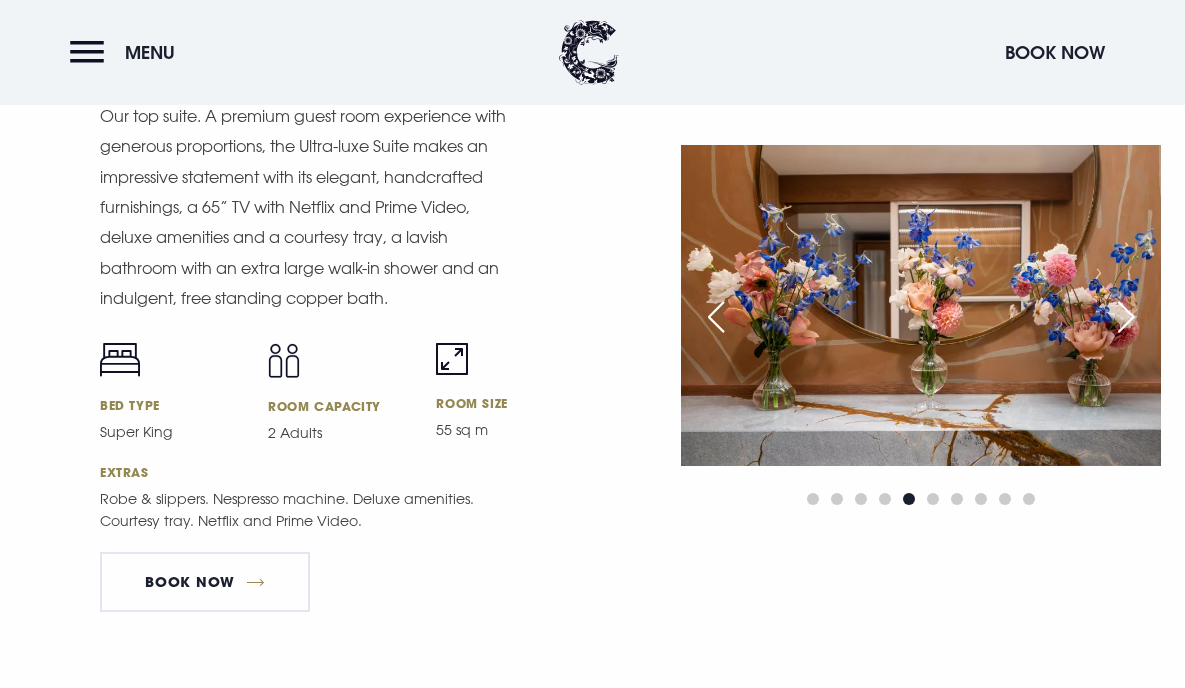 click at bounding box center [1126, 317] 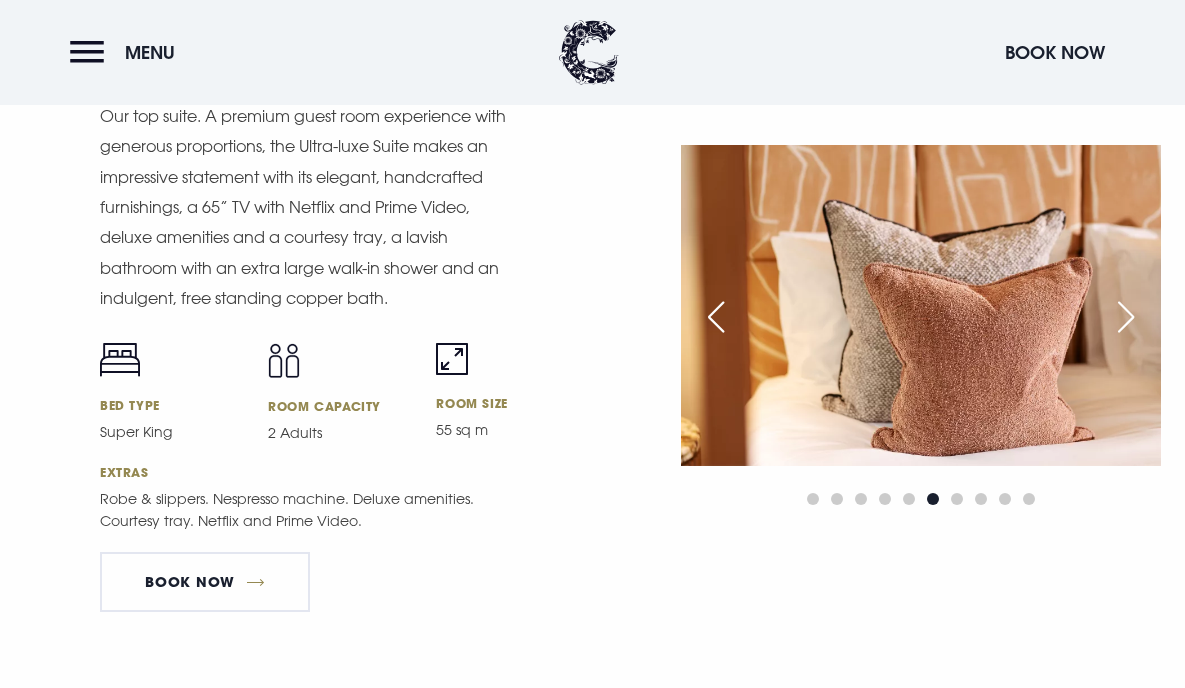 click at bounding box center (1126, 317) 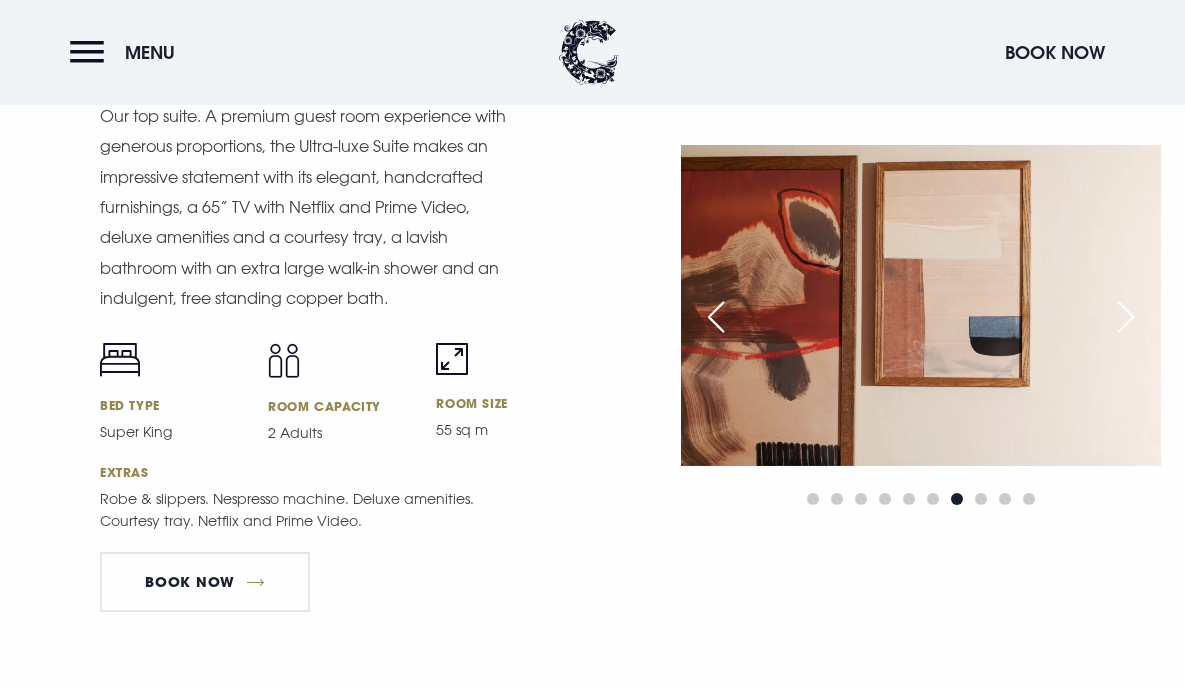 click at bounding box center [1126, 317] 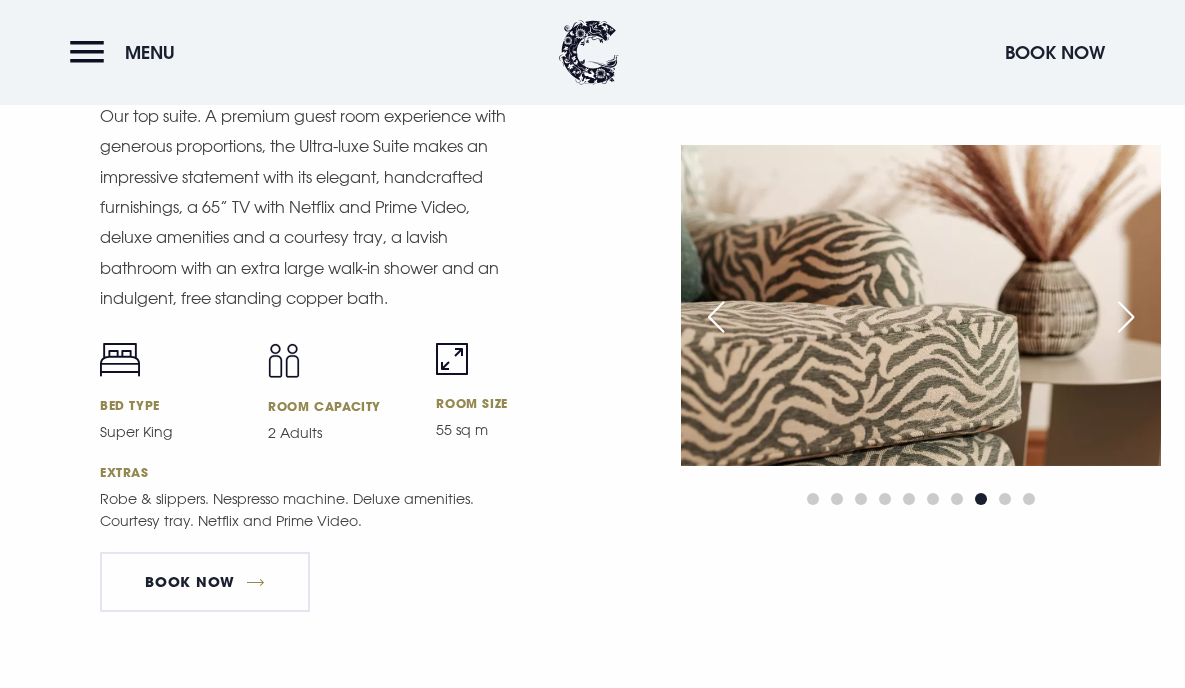 click at bounding box center [1126, 317] 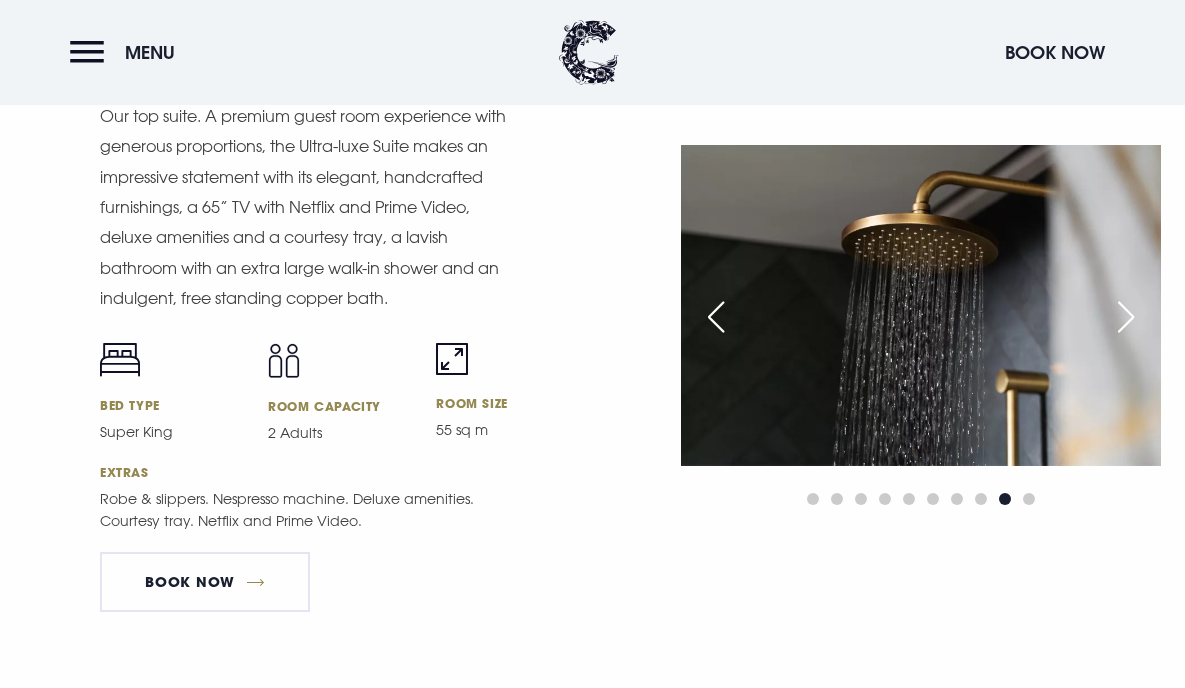 click at bounding box center (1126, 317) 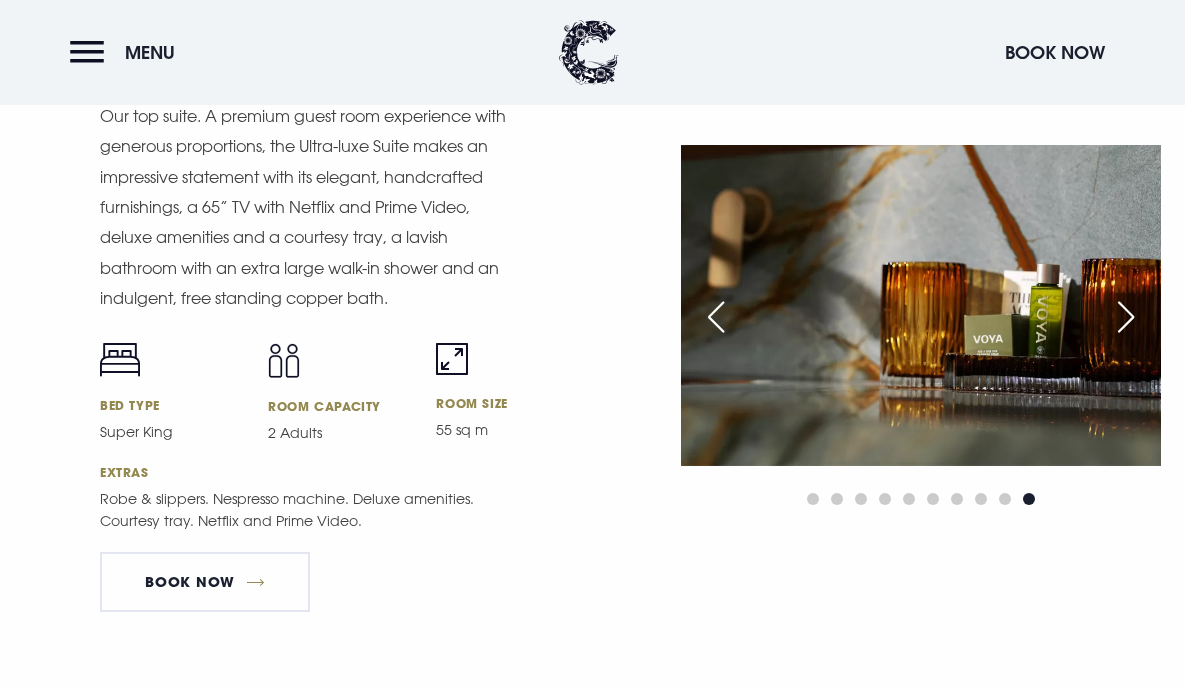 click at bounding box center [1126, 317] 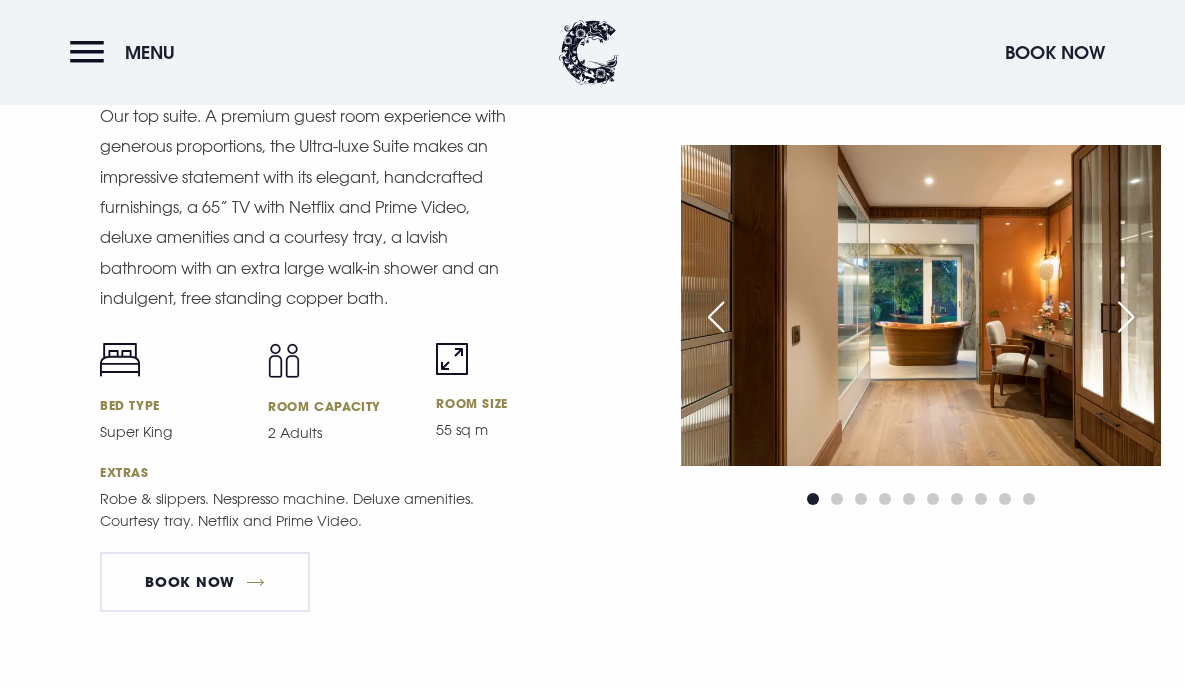 click at bounding box center (1126, 317) 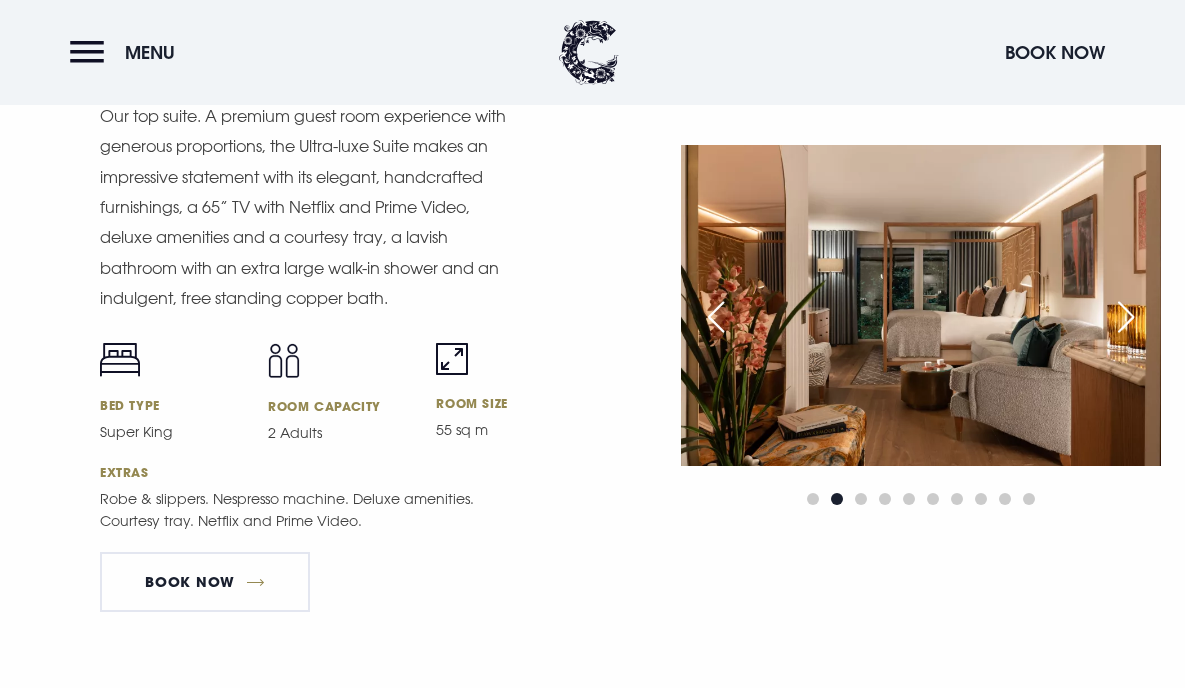 click at bounding box center (1126, 317) 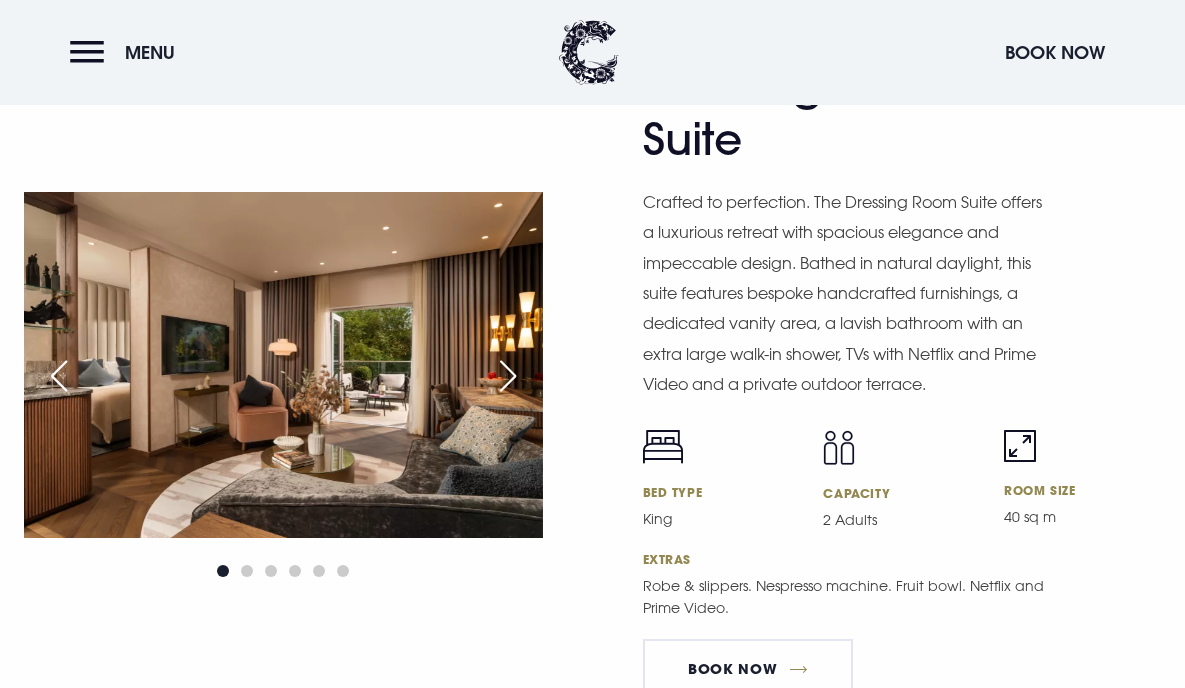 scroll, scrollTop: 3402, scrollLeft: 0, axis: vertical 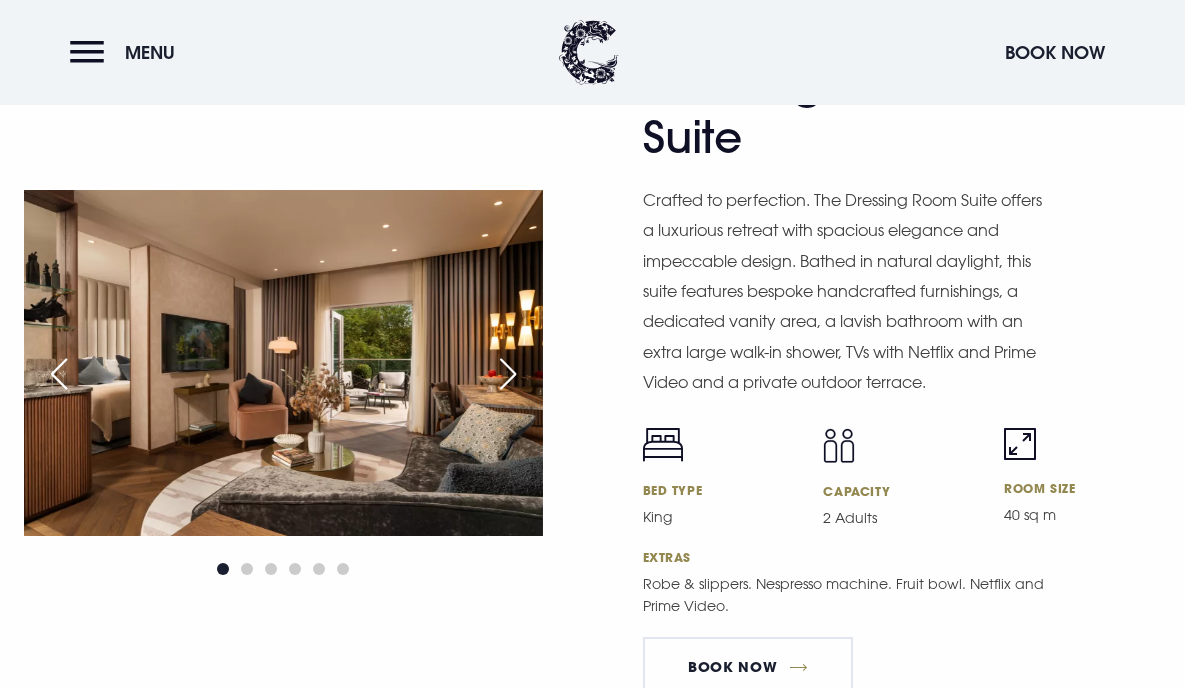click at bounding box center [508, 374] 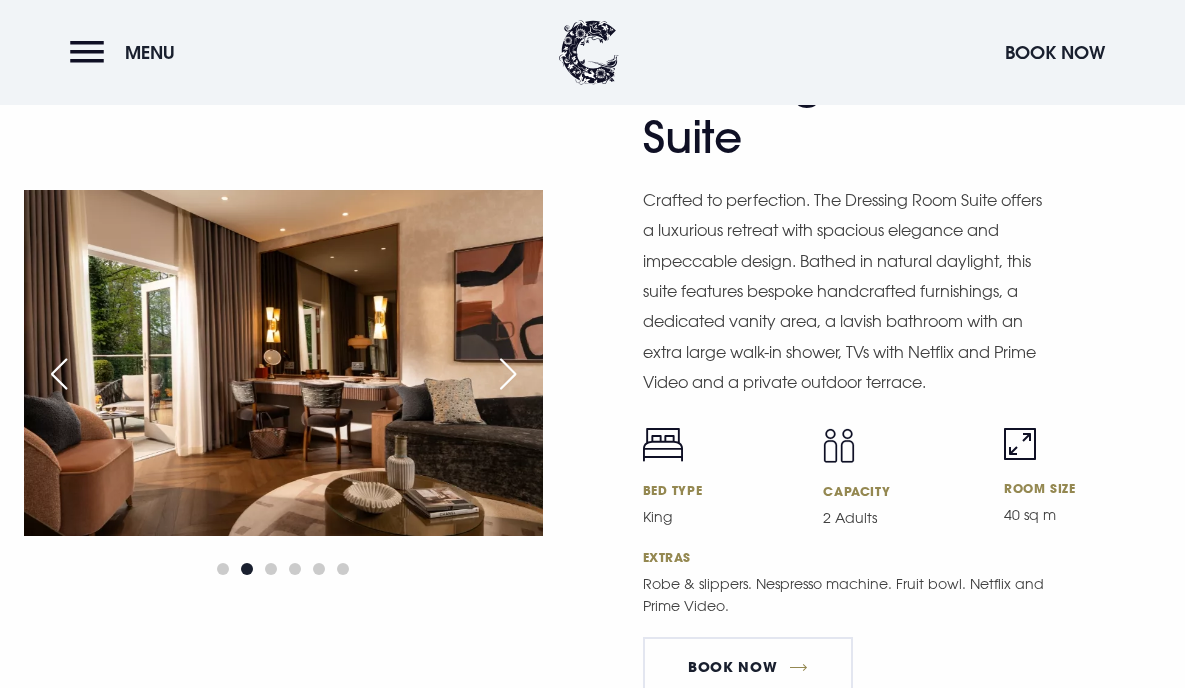 click at bounding box center (508, 374) 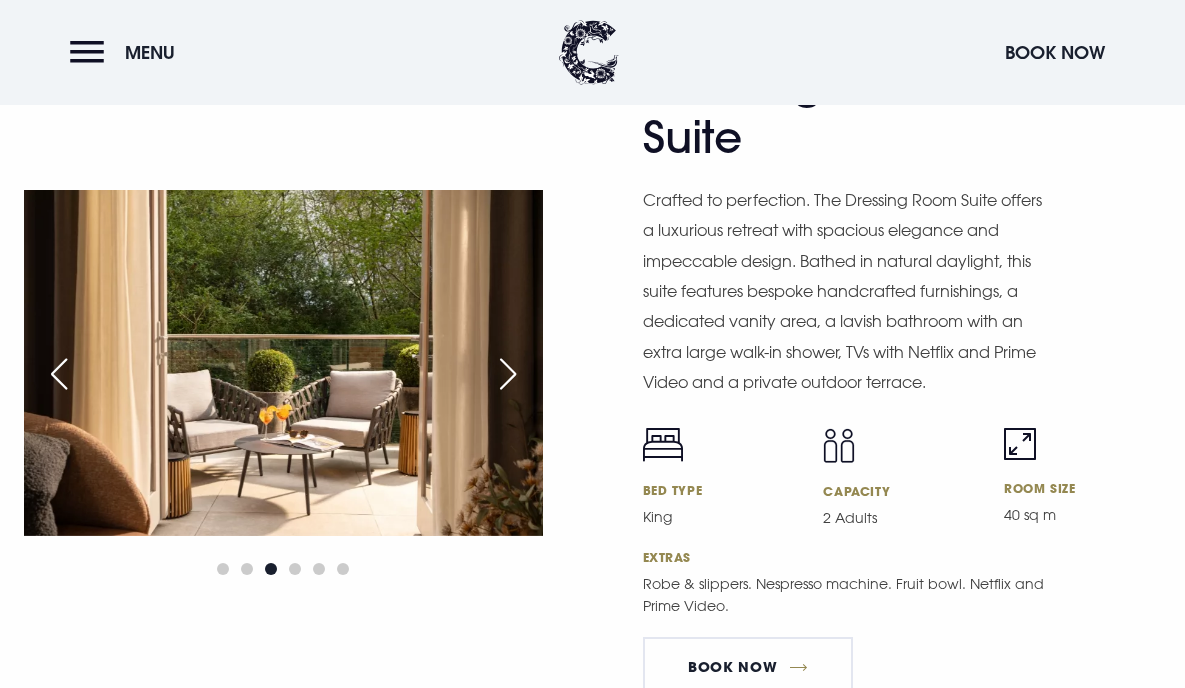 click at bounding box center (508, 374) 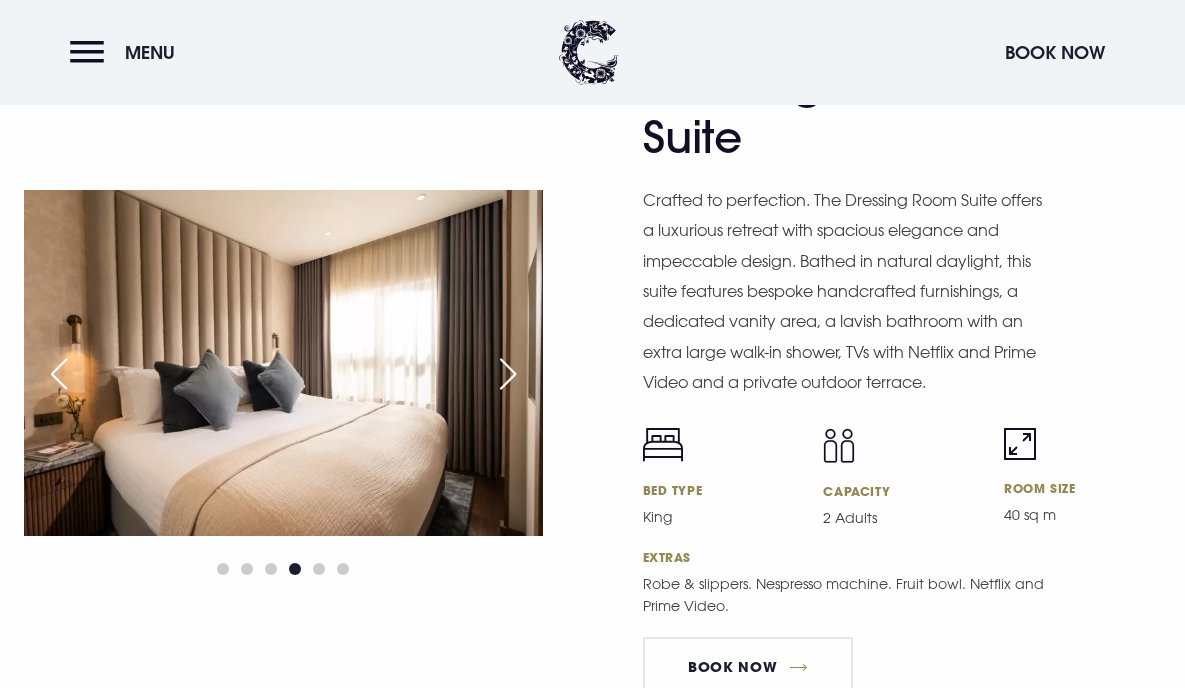 click at bounding box center (508, 374) 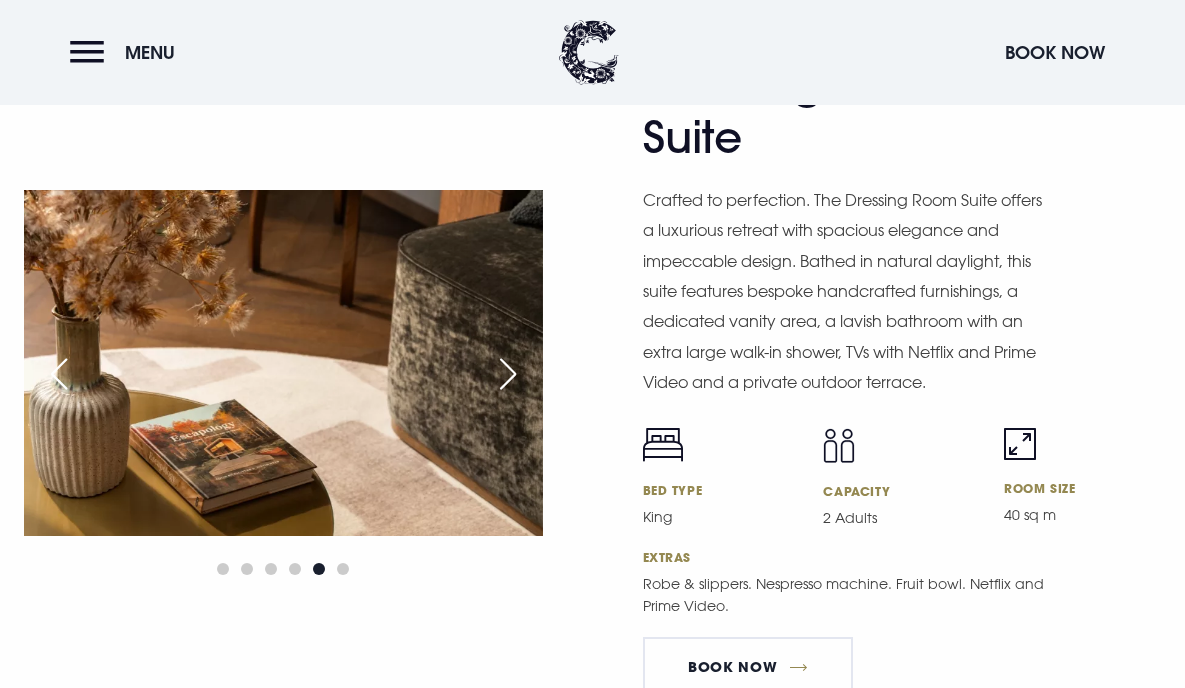 click at bounding box center (508, 374) 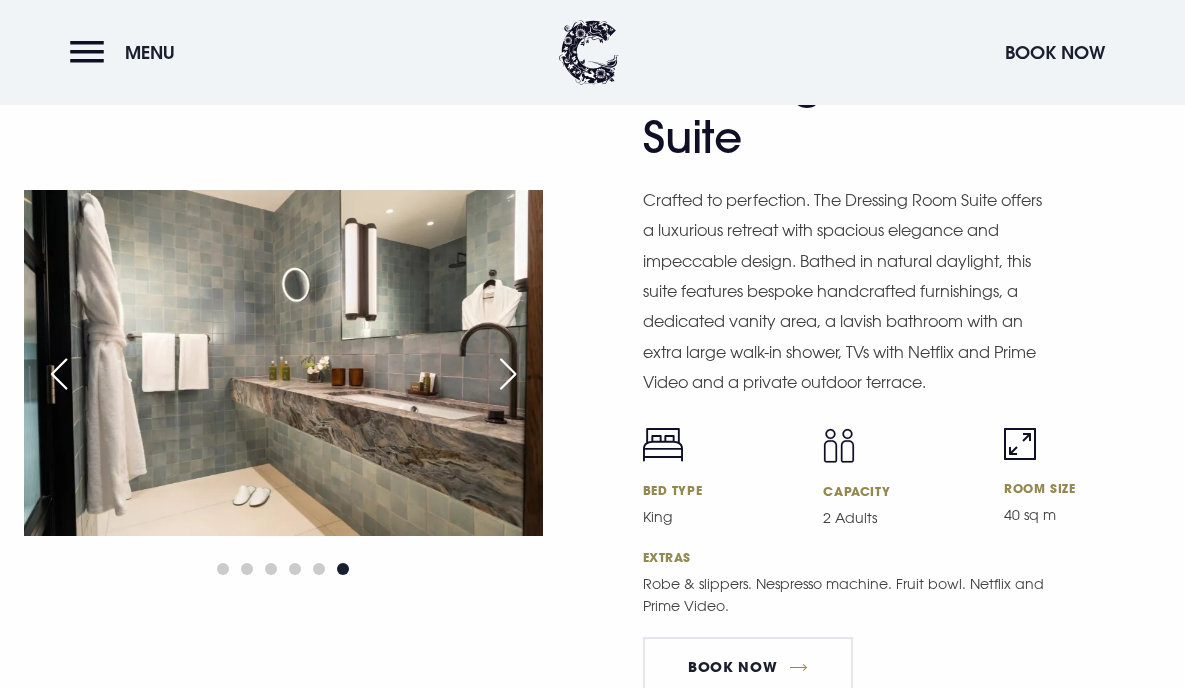 click at bounding box center [508, 374] 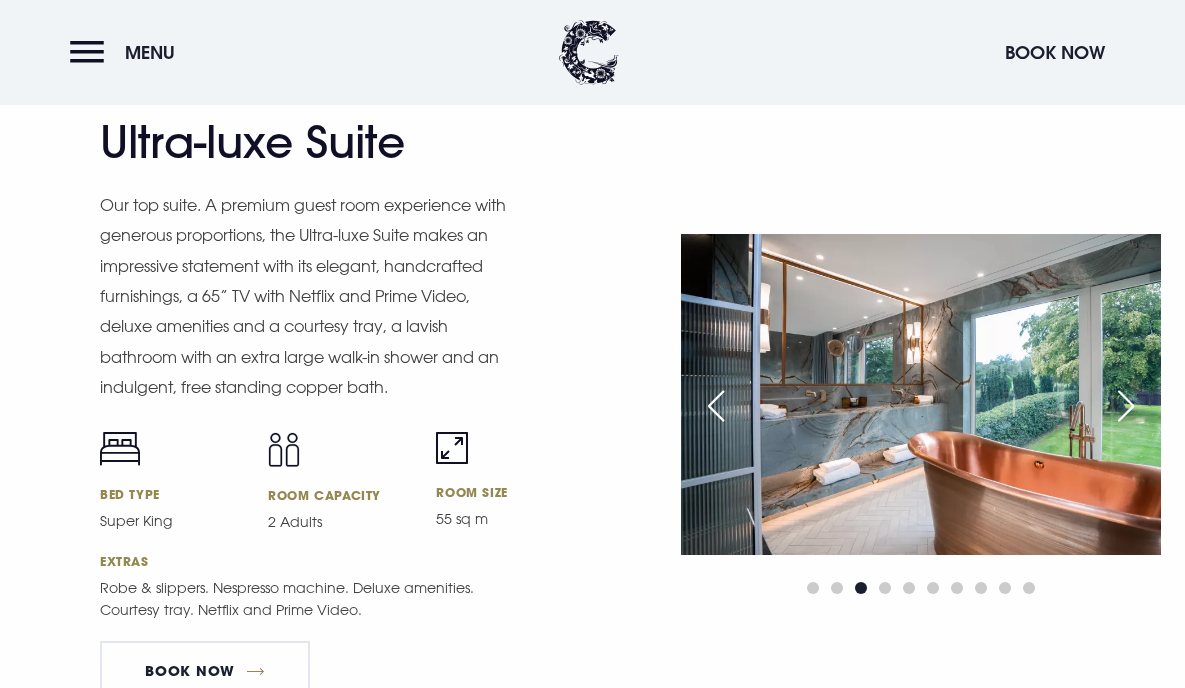 scroll, scrollTop: 2632, scrollLeft: 0, axis: vertical 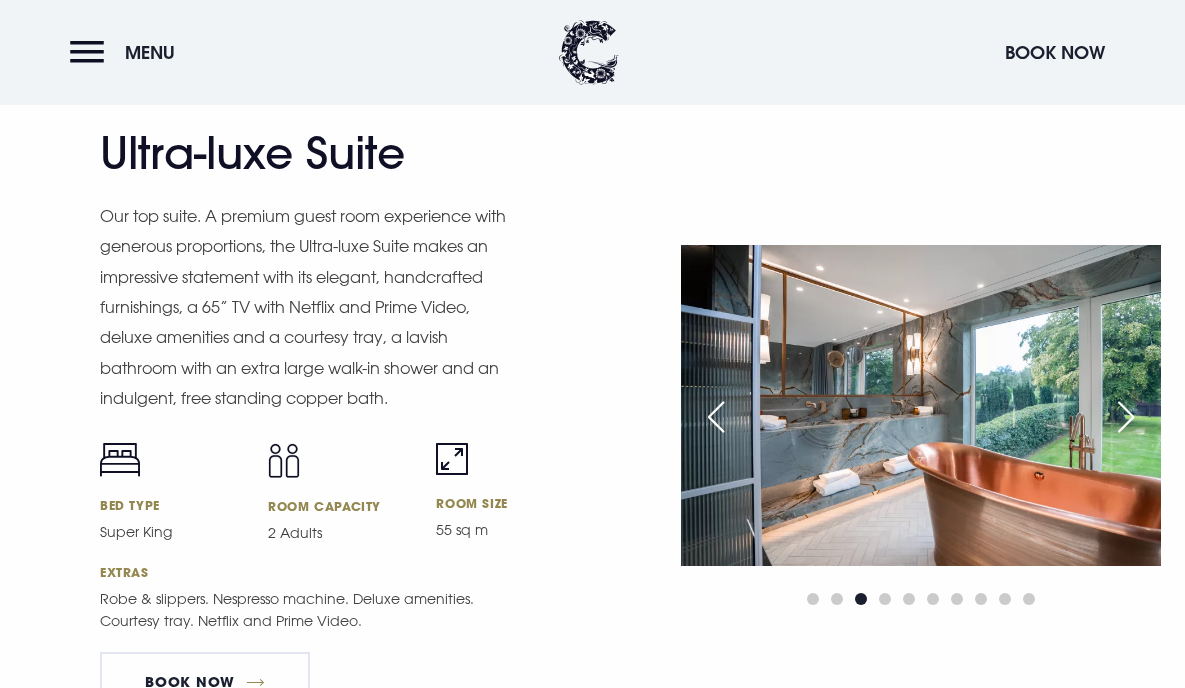 click at bounding box center [716, 417] 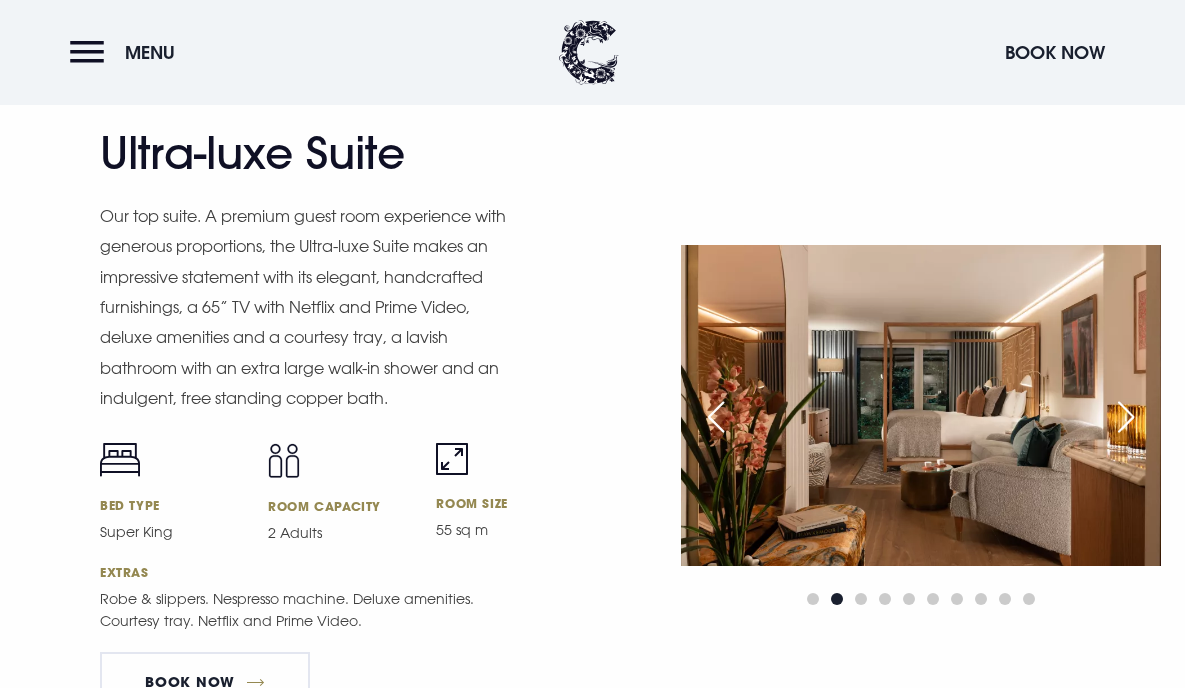 click at bounding box center [716, 417] 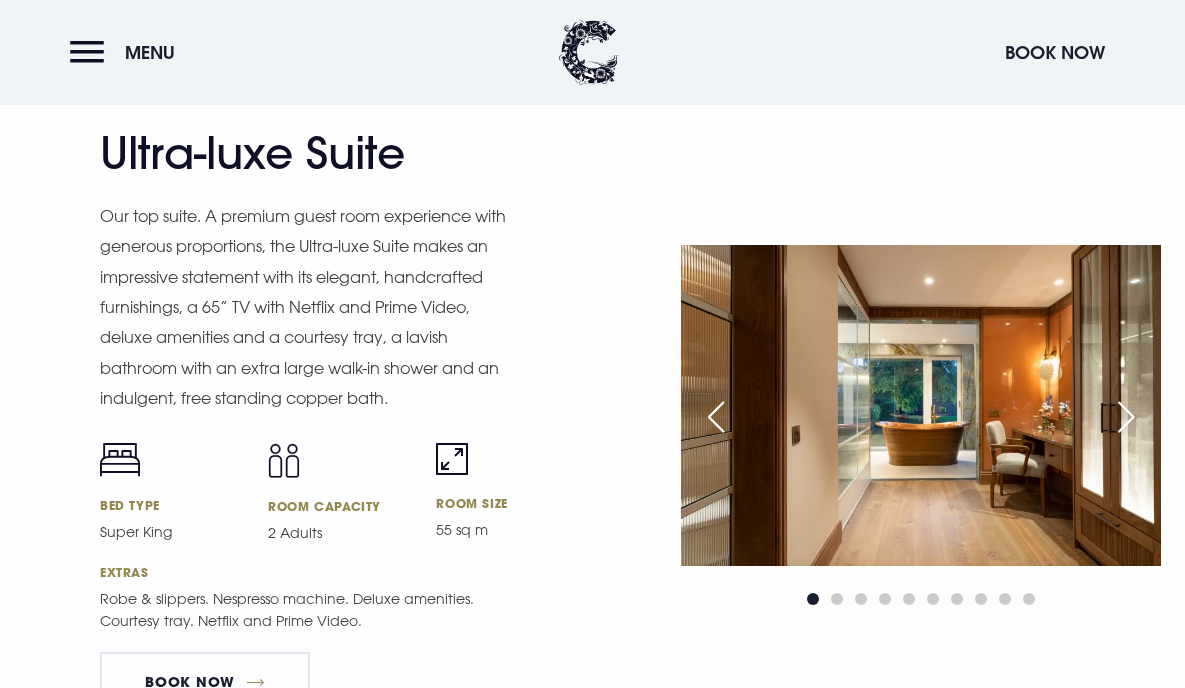 click at bounding box center [716, 417] 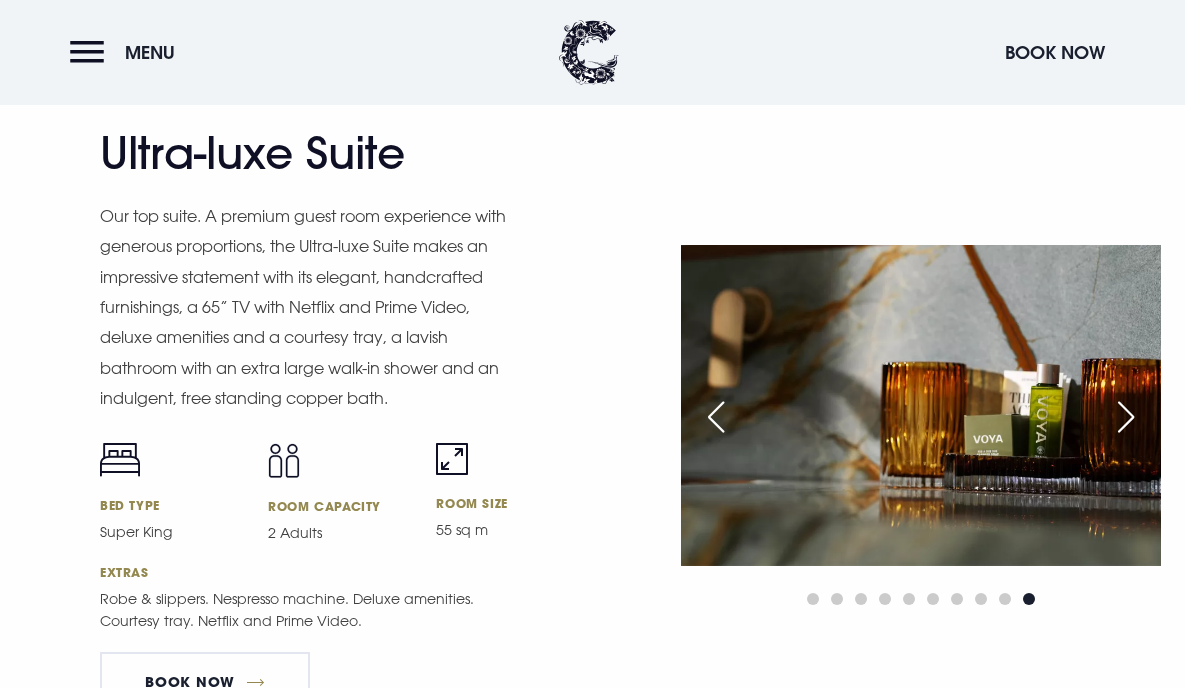 click at bounding box center [716, 417] 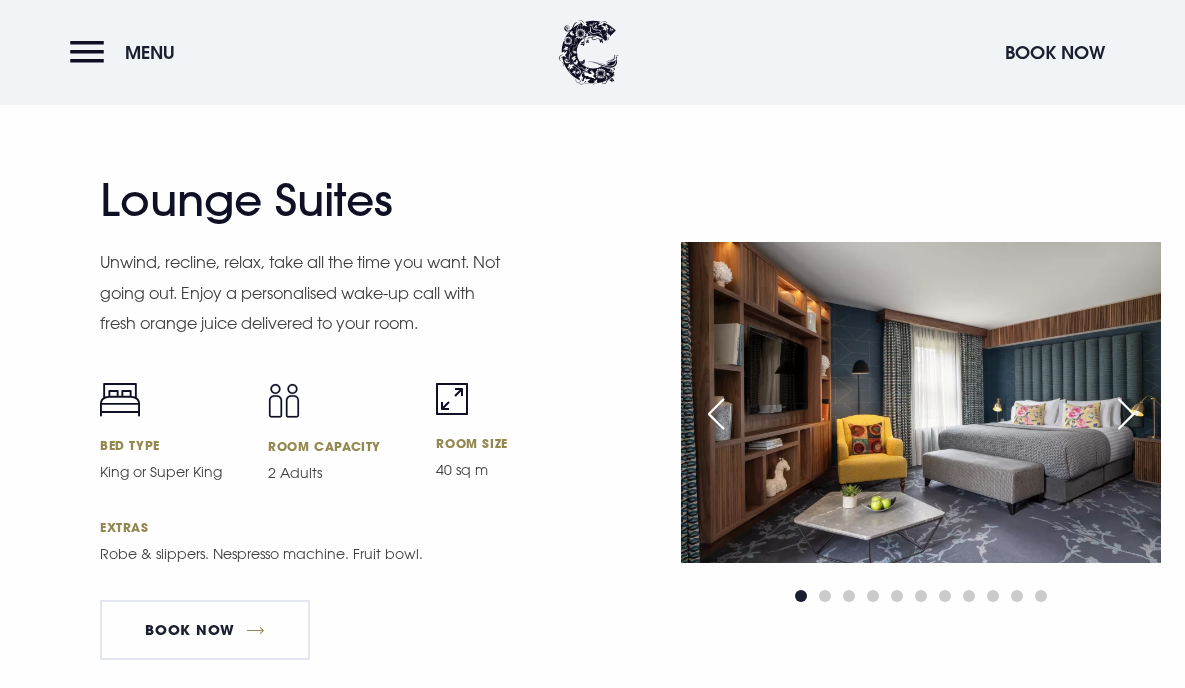scroll, scrollTop: 4041, scrollLeft: 0, axis: vertical 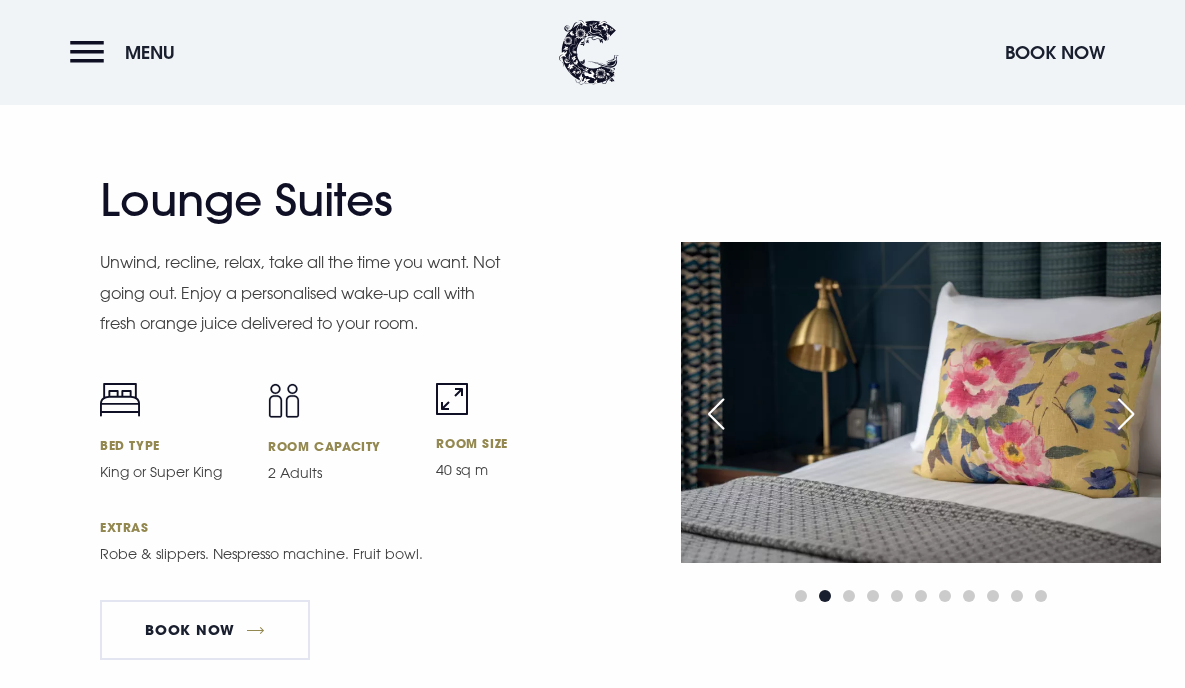 click at bounding box center (1126, 414) 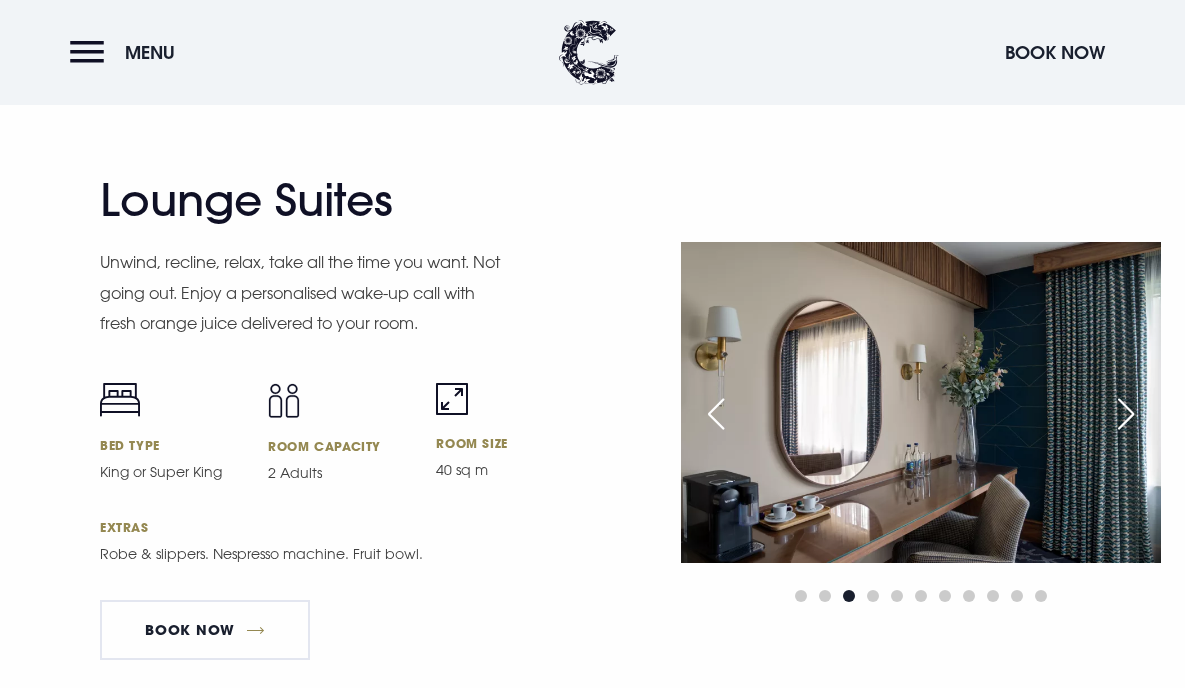 click at bounding box center (1126, 414) 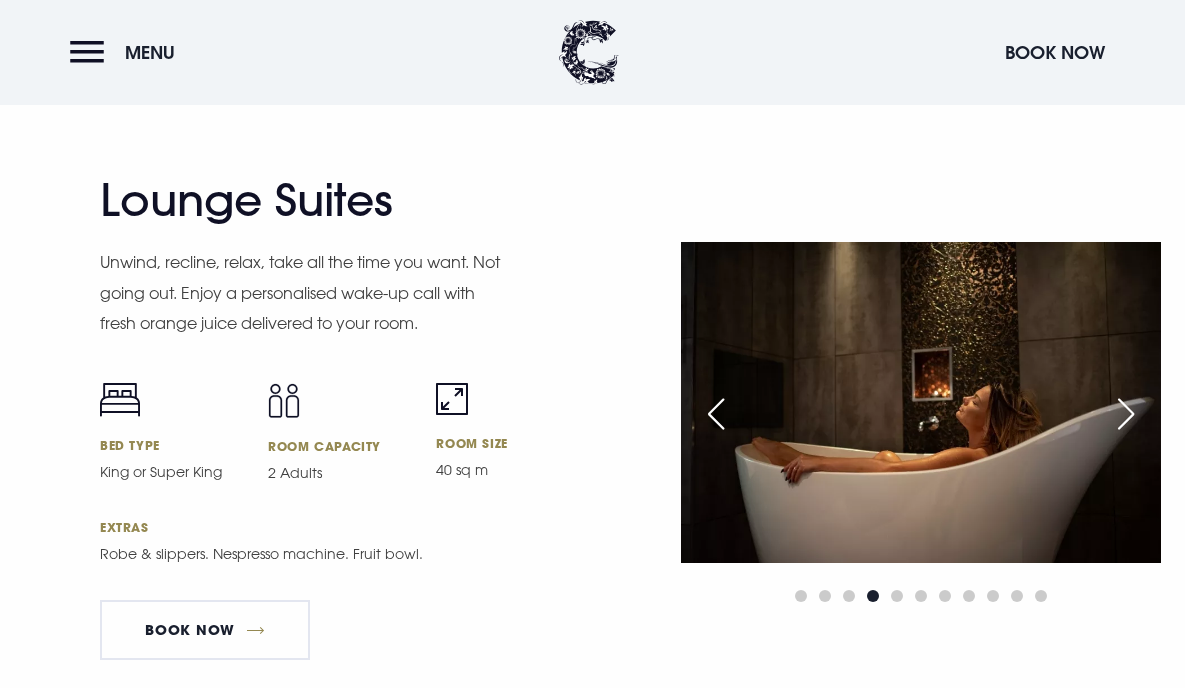 click at bounding box center [1126, 414] 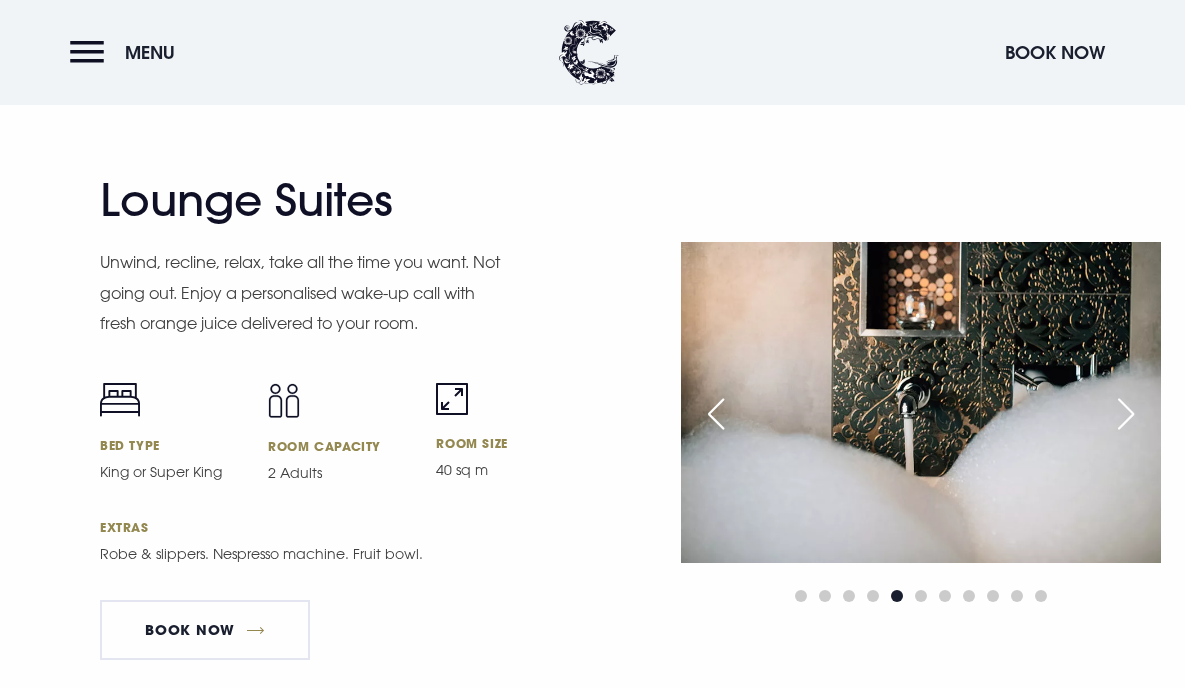 click at bounding box center [1126, 414] 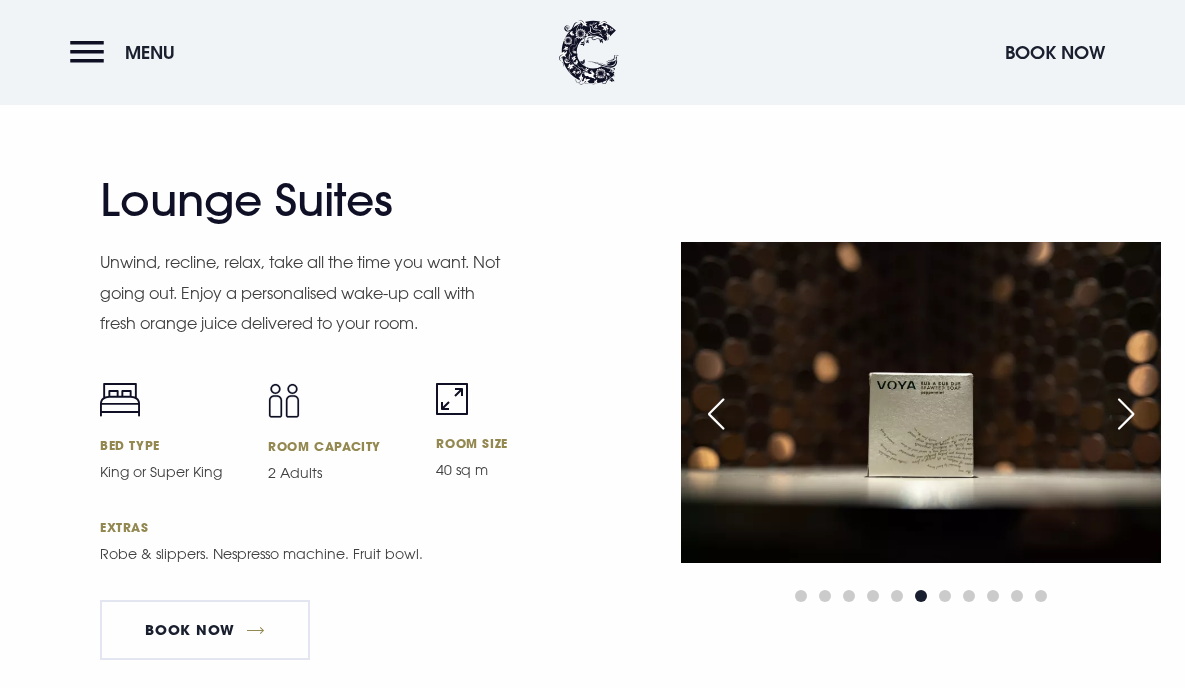 click at bounding box center (1126, 414) 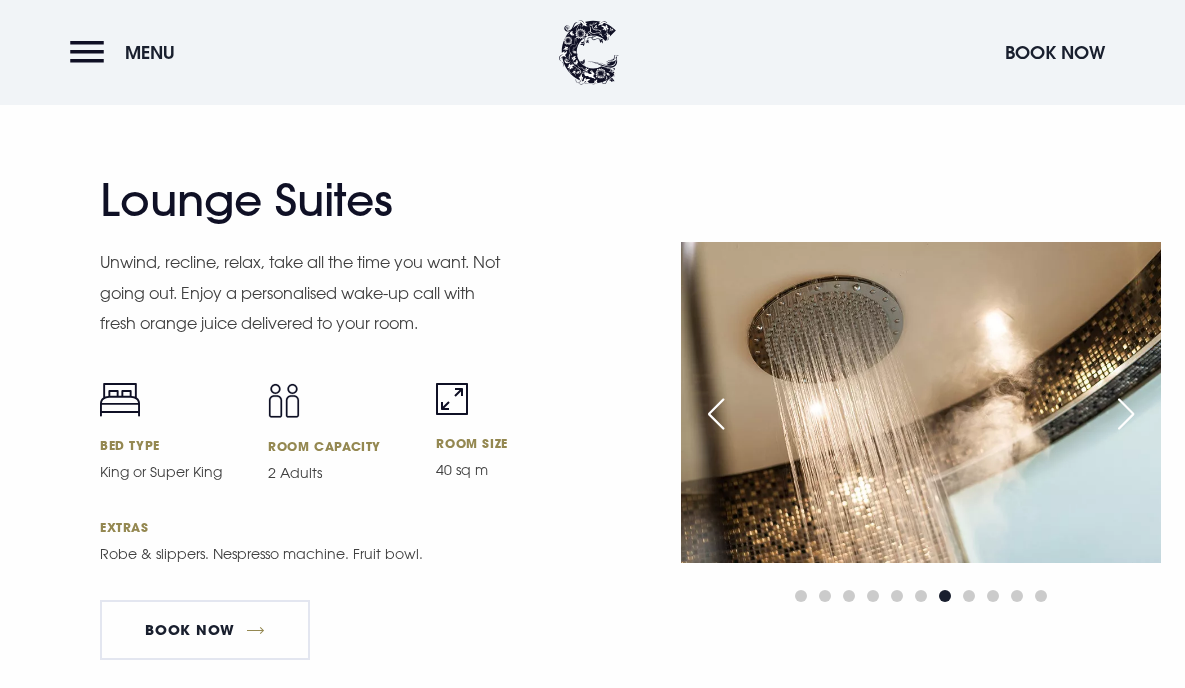 click at bounding box center [1126, 414] 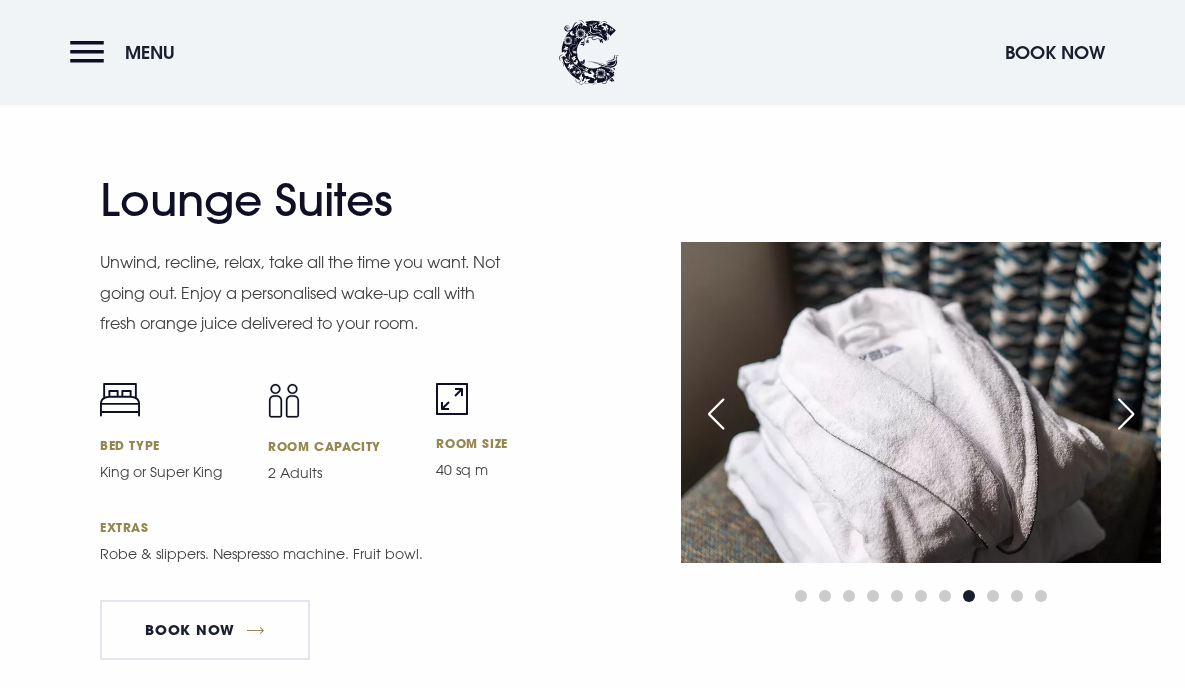 click at bounding box center (1126, 414) 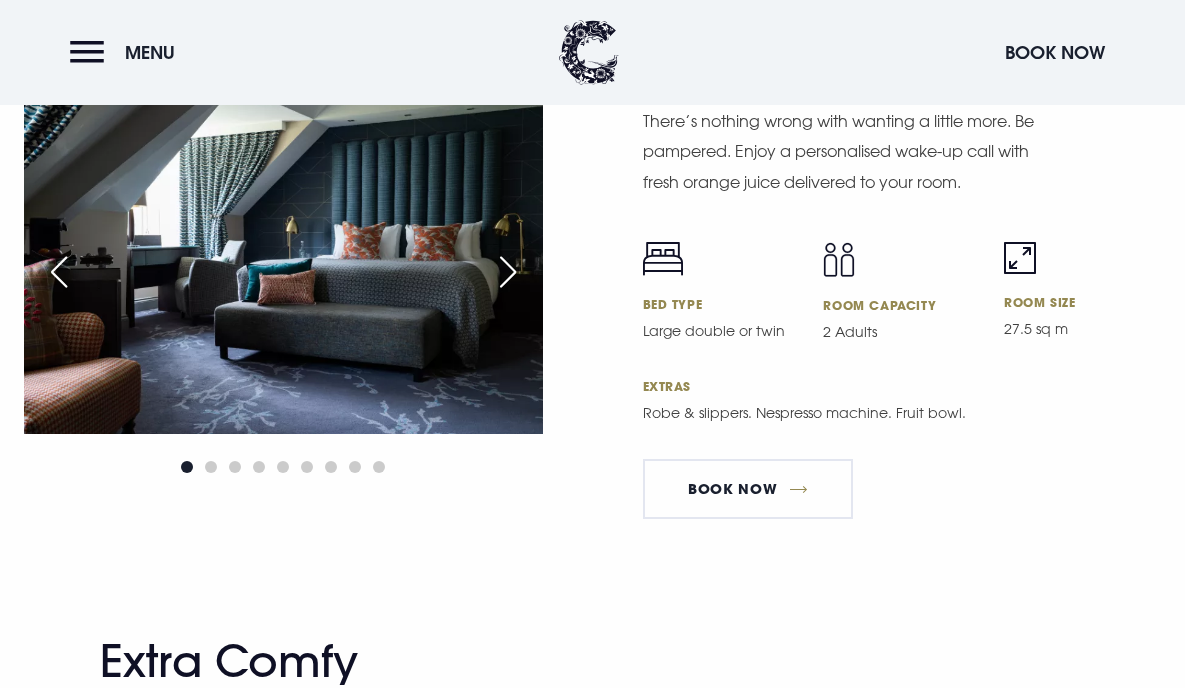scroll, scrollTop: 4639, scrollLeft: 0, axis: vertical 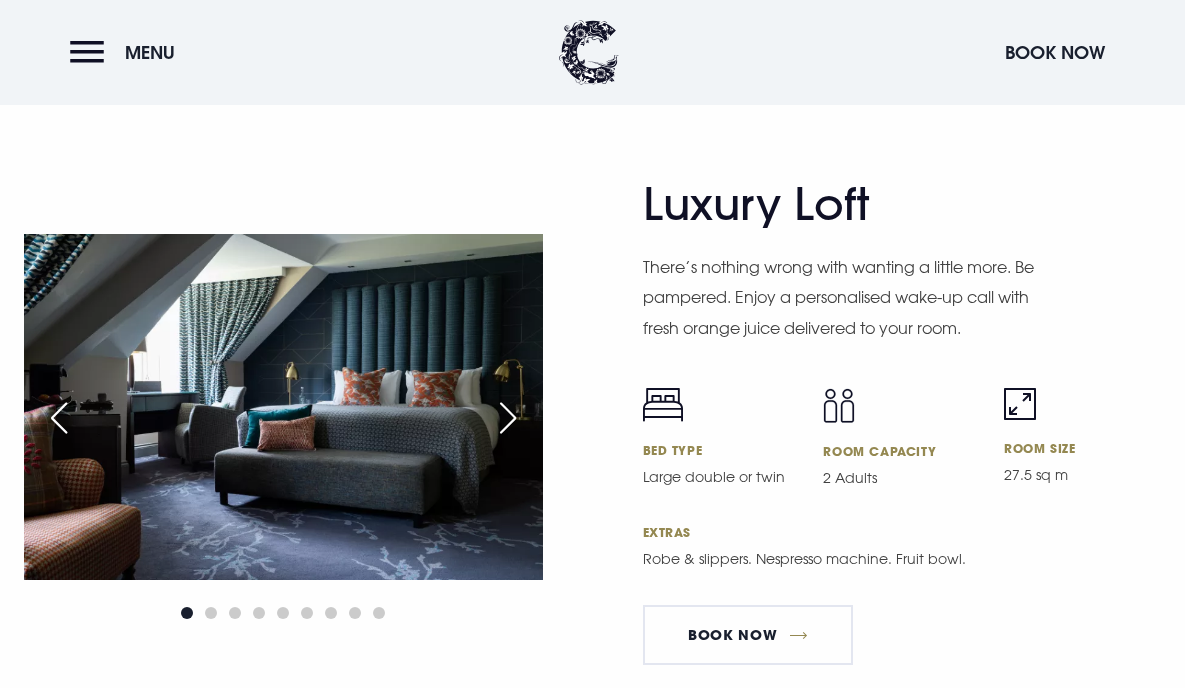 click at bounding box center (508, 418) 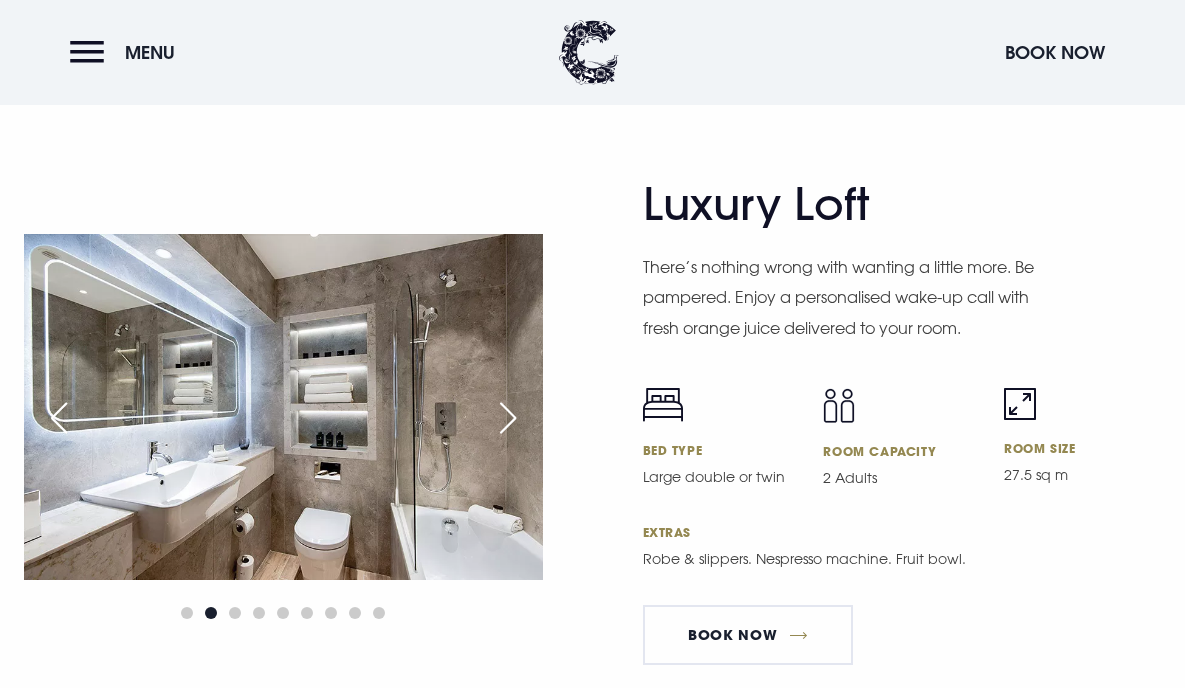 click at bounding box center [508, 418] 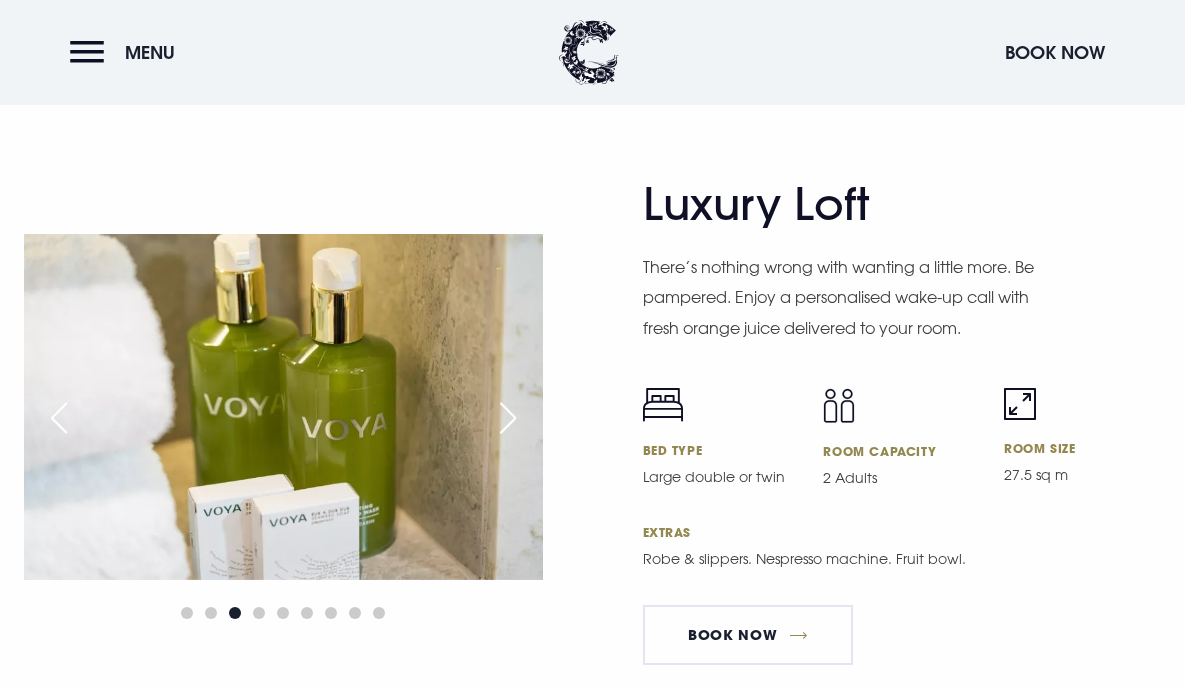 click at bounding box center [508, 418] 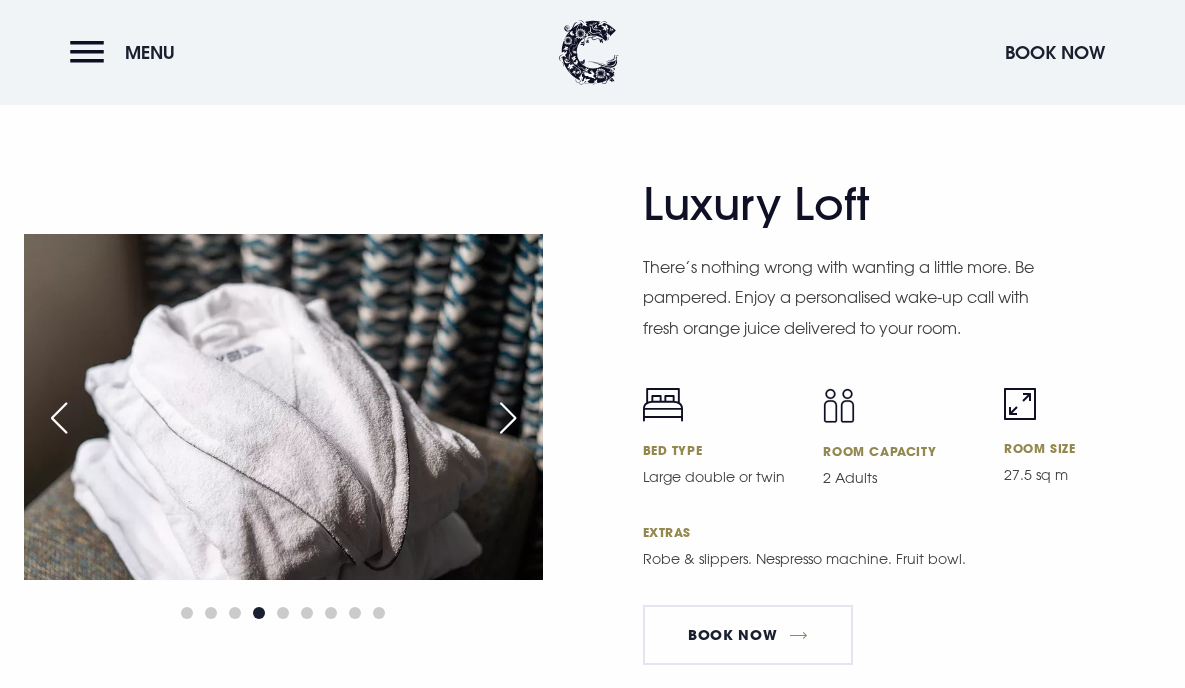 click at bounding box center (508, 418) 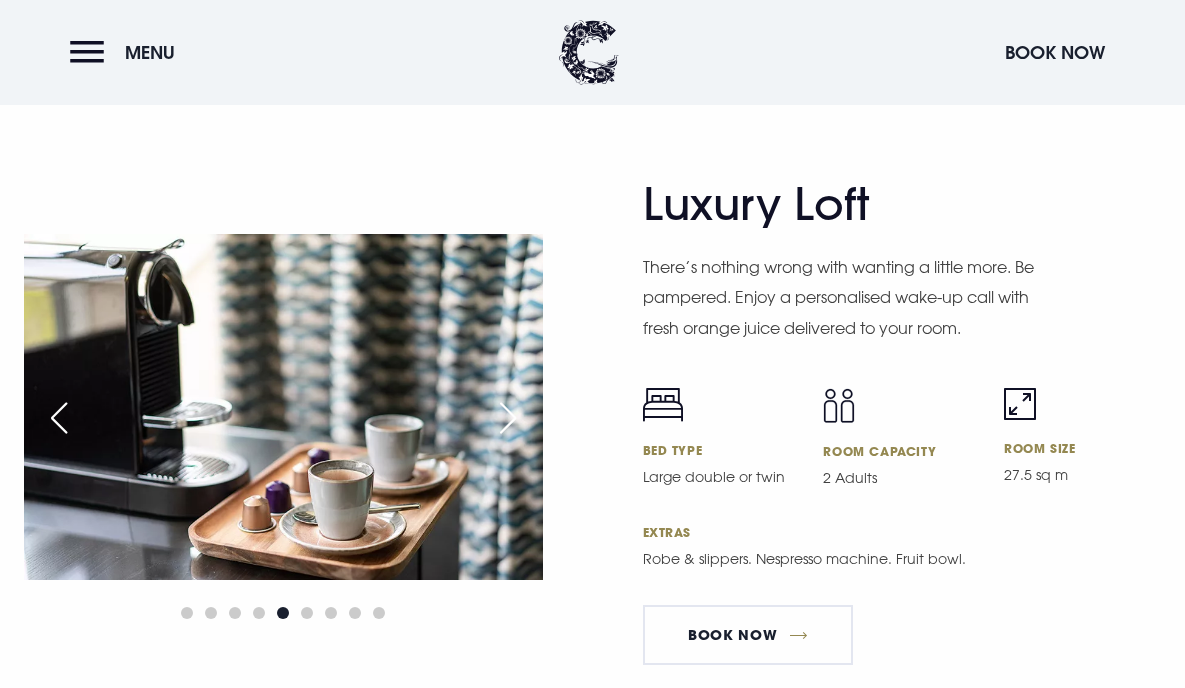 click at bounding box center (508, 418) 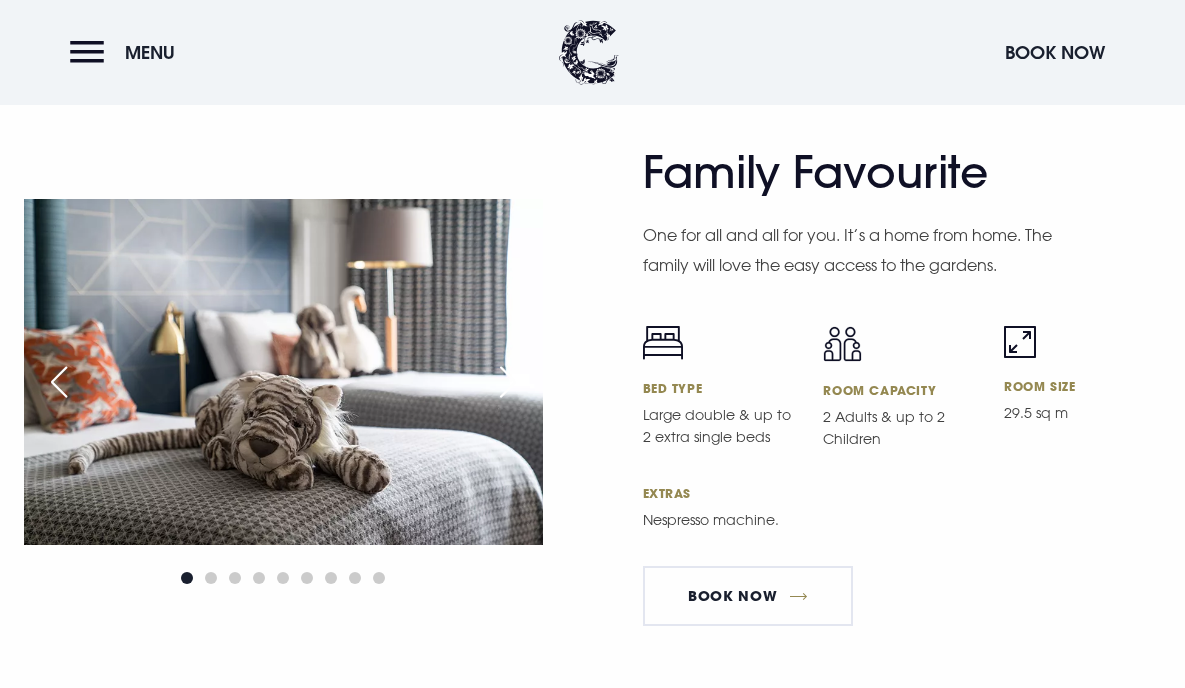 scroll, scrollTop: 5845, scrollLeft: 0, axis: vertical 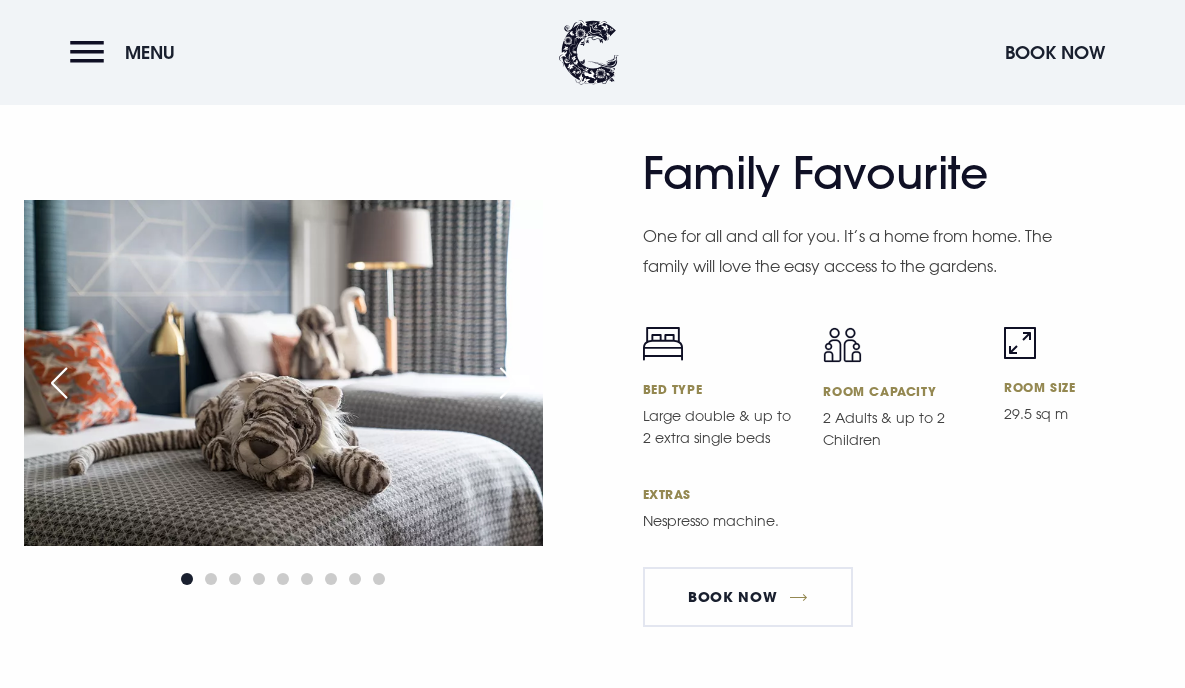 click at bounding box center (508, 383) 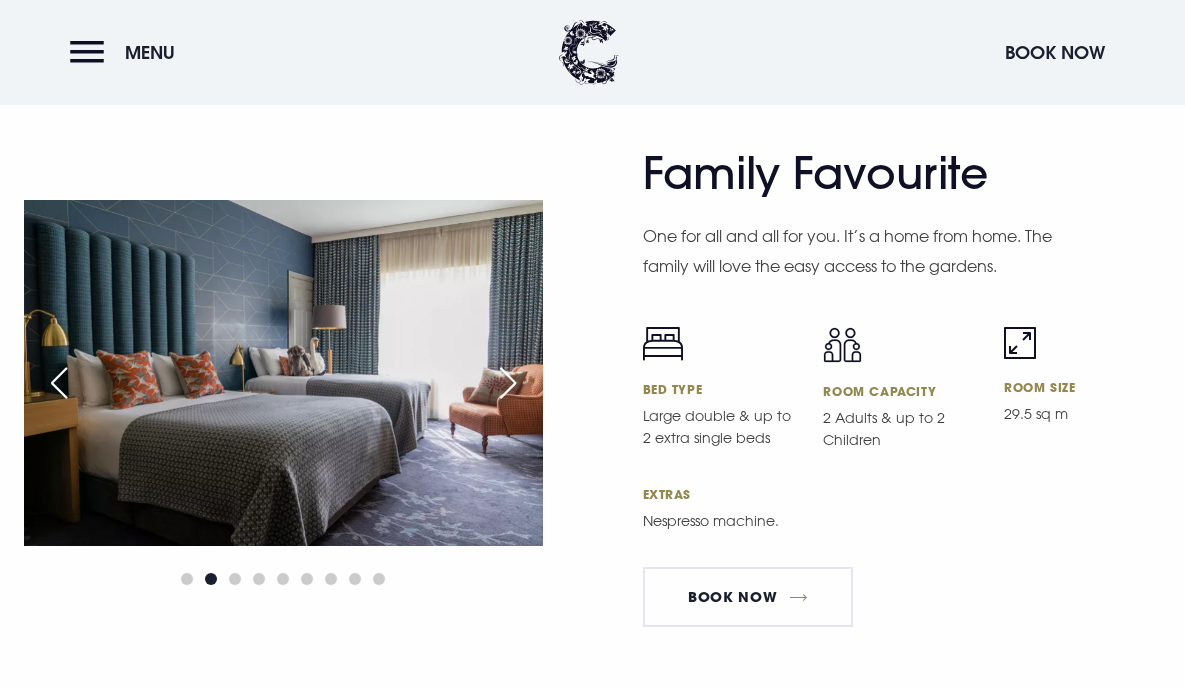 click at bounding box center [508, 383] 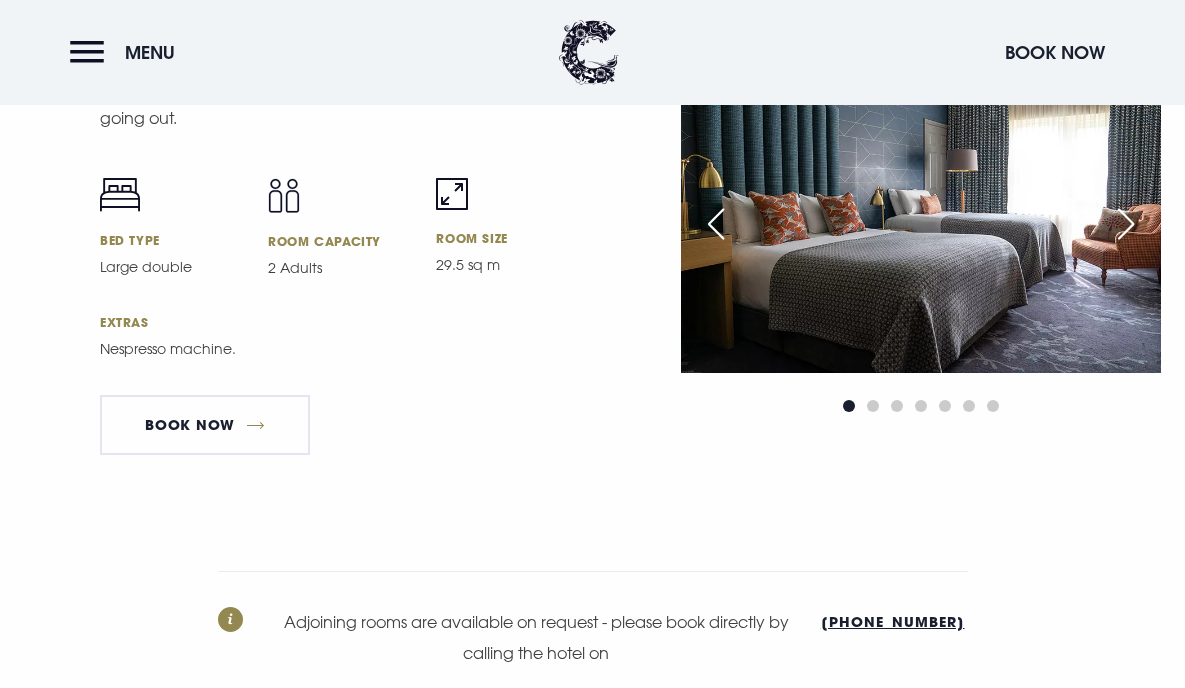 scroll, scrollTop: 6421, scrollLeft: 0, axis: vertical 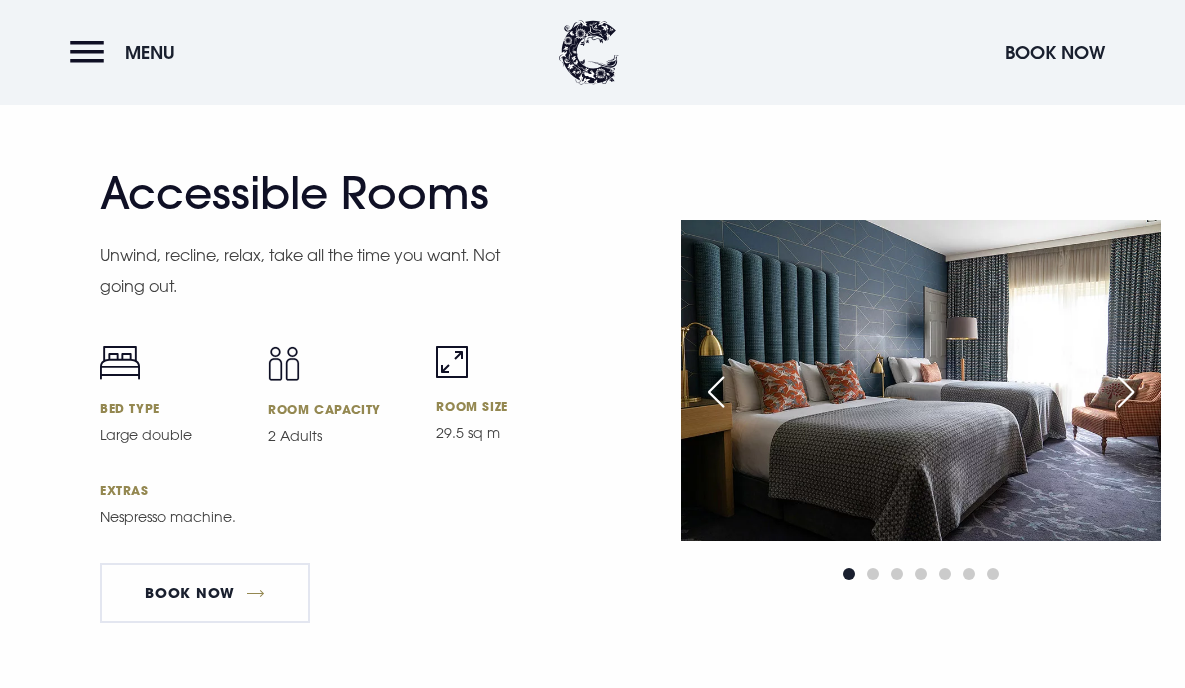 click at bounding box center (716, 392) 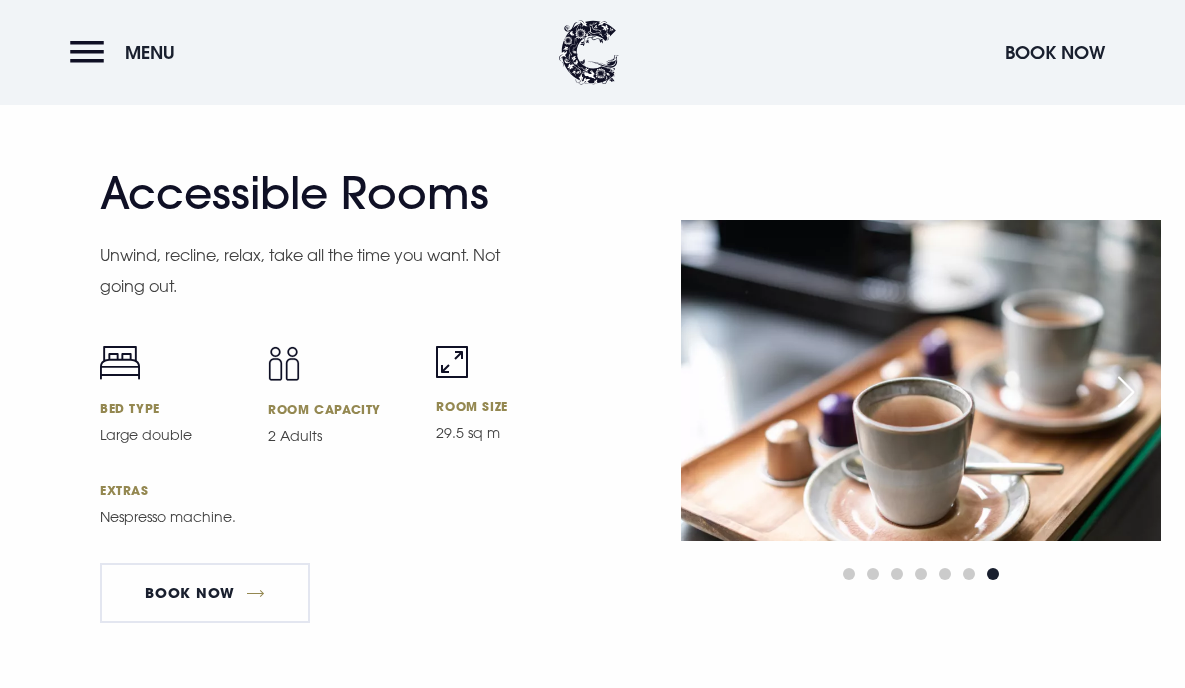 click at bounding box center [716, 392] 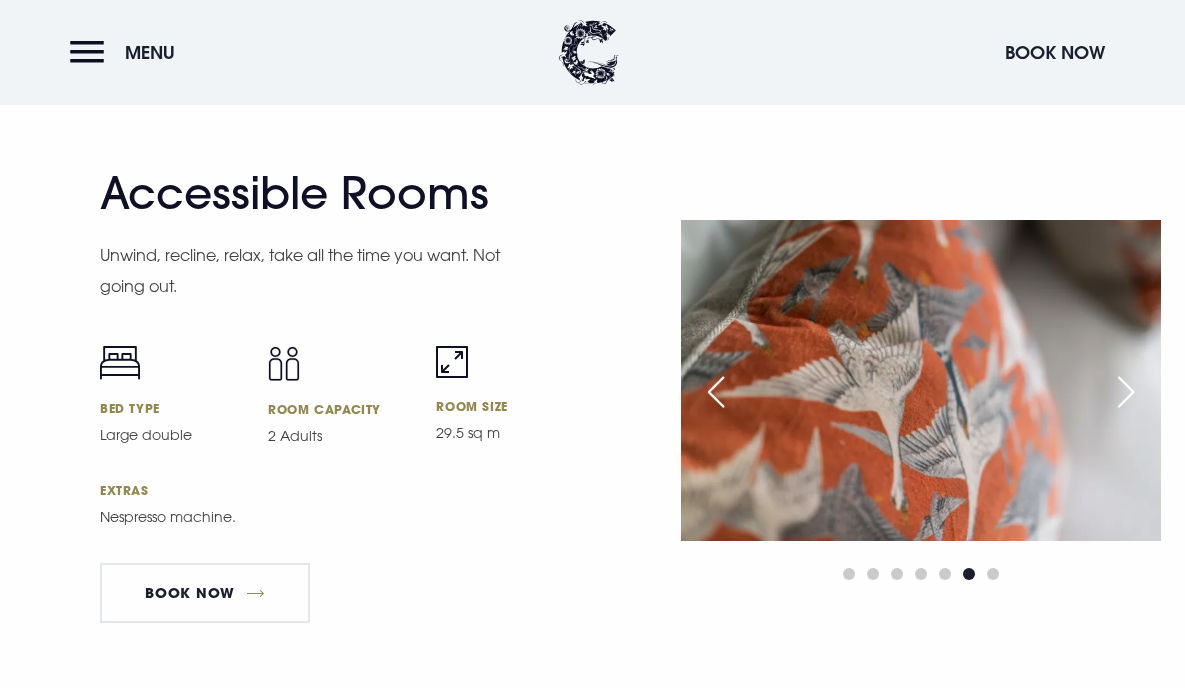 click at bounding box center [716, 392] 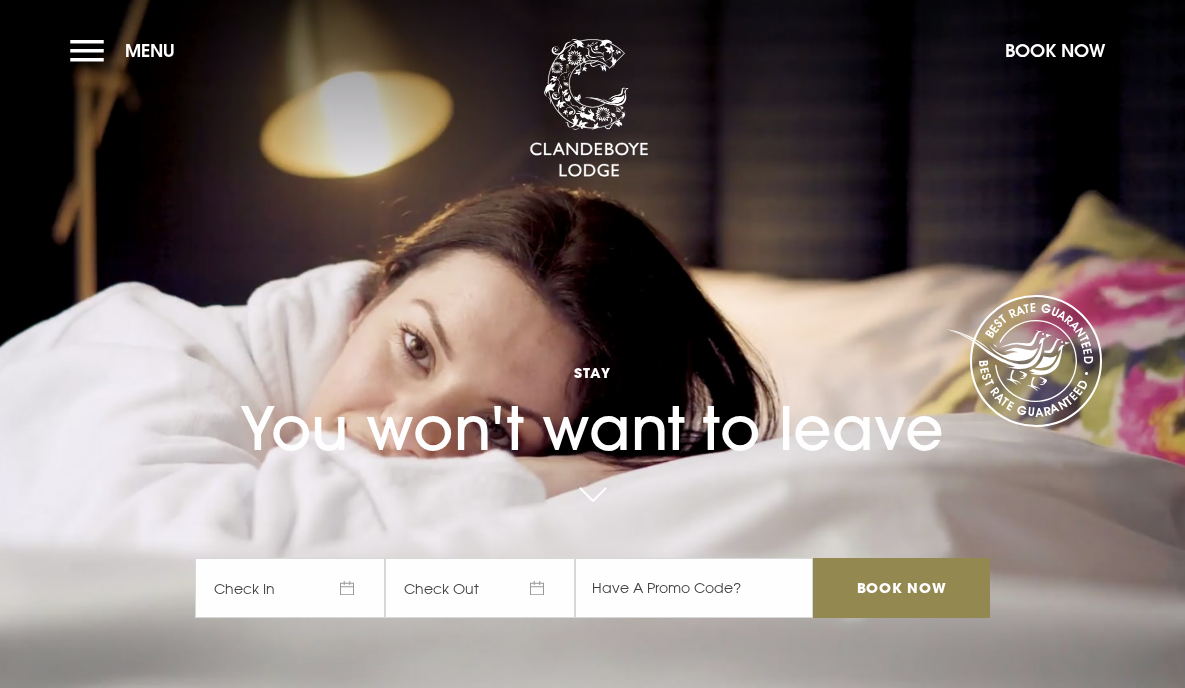 scroll, scrollTop: 0, scrollLeft: 0, axis: both 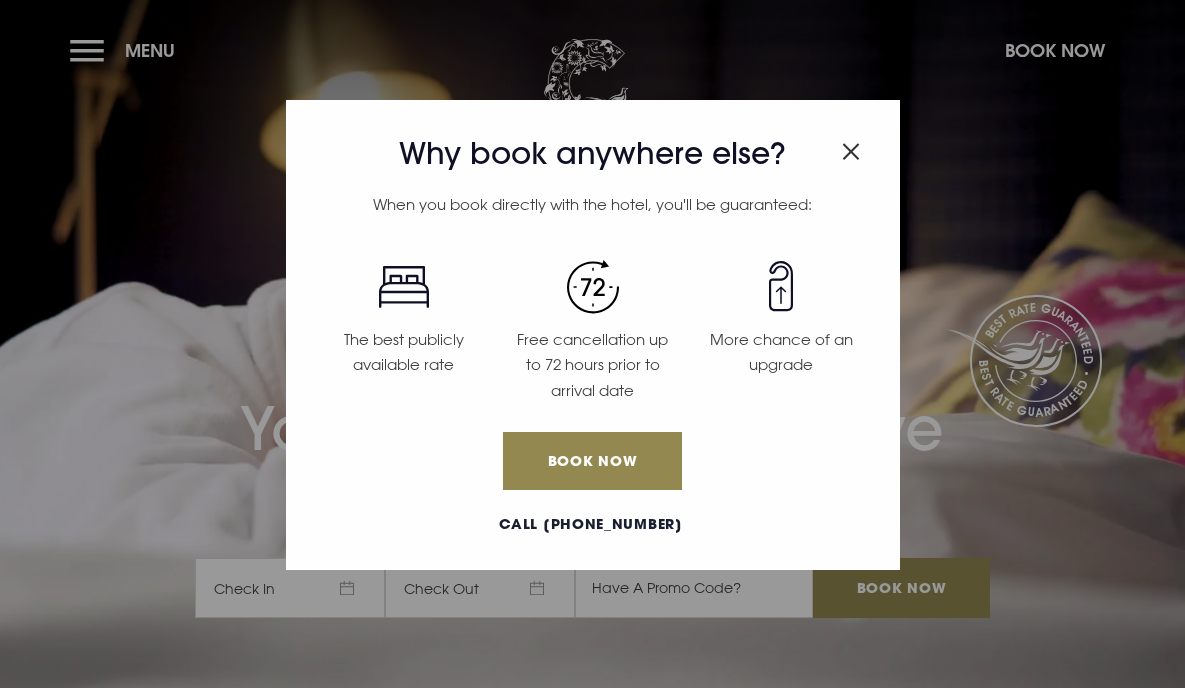 click at bounding box center (851, 151) 